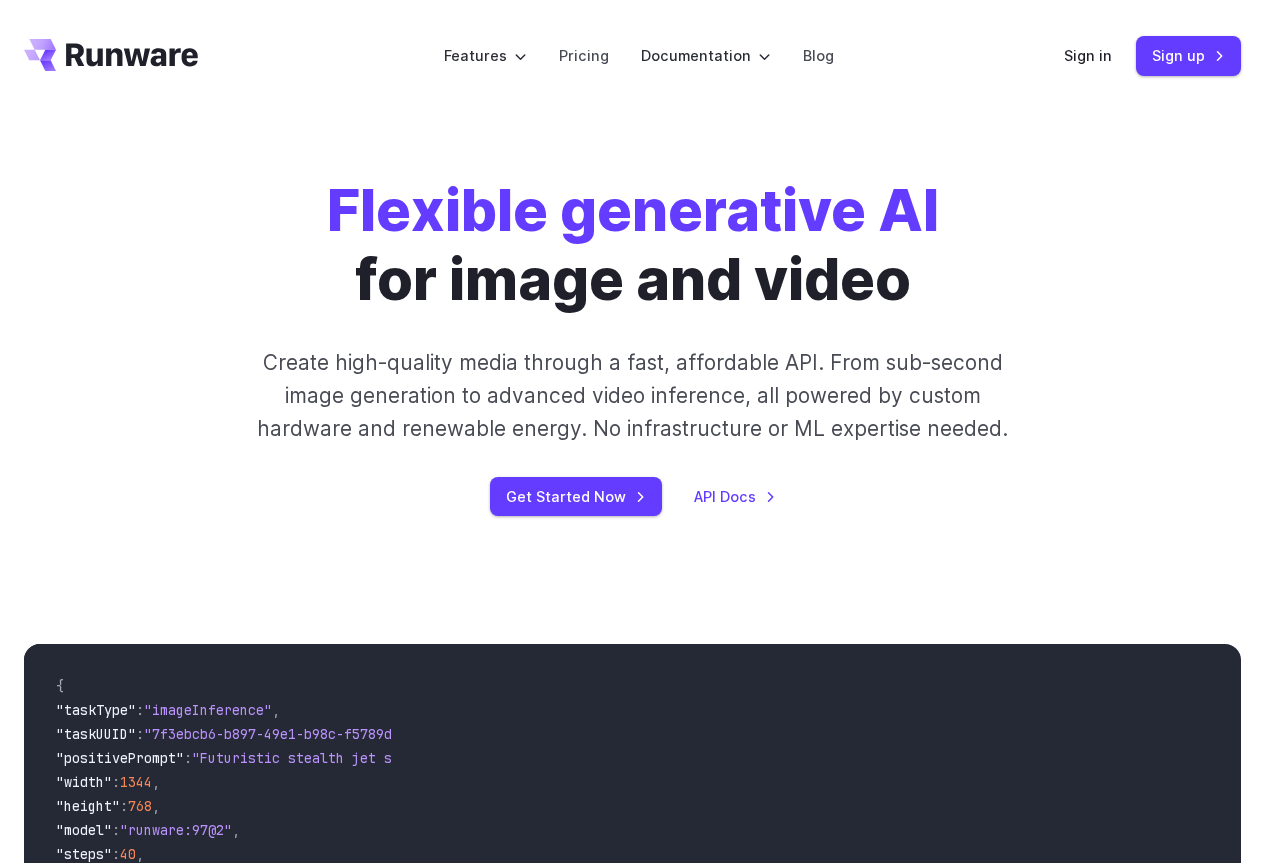 click on "Get Started Now" at bounding box center (576, 496) 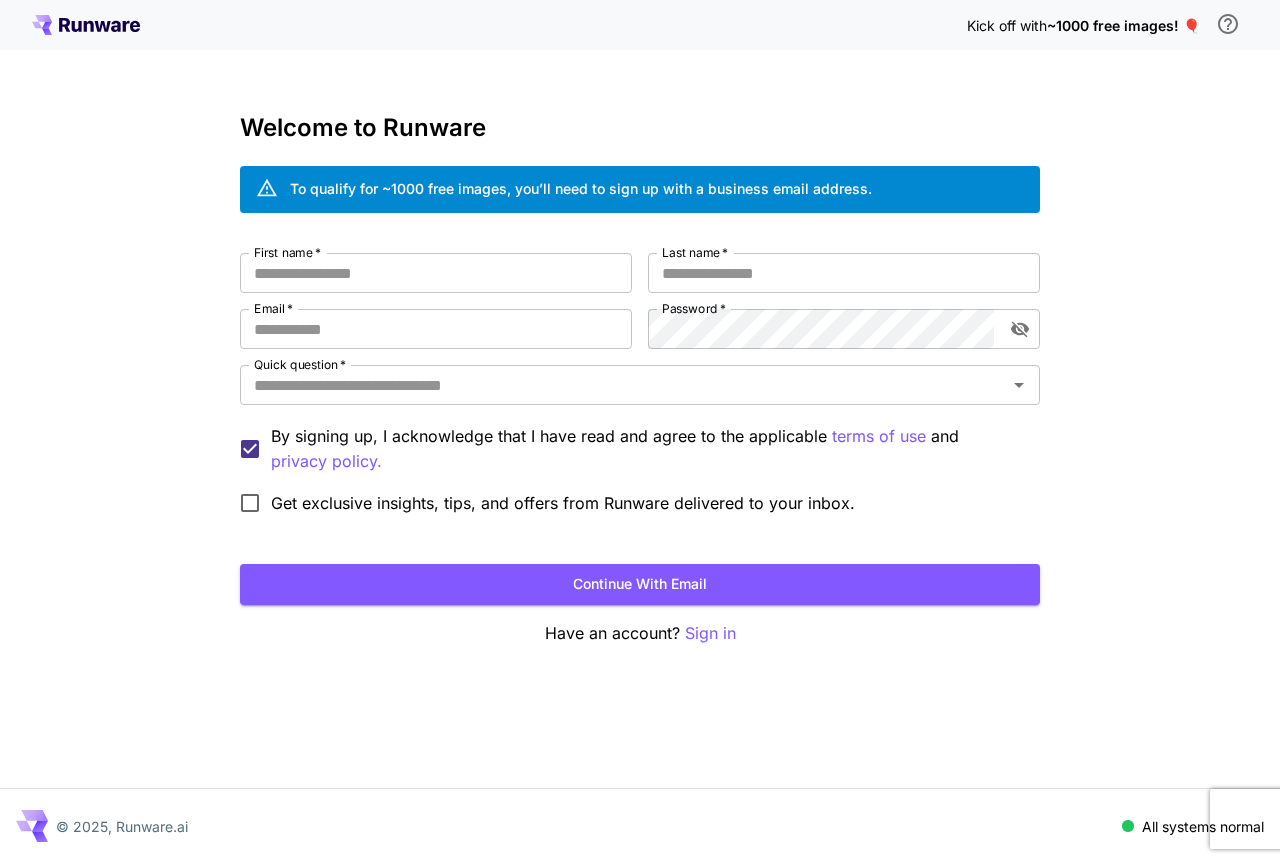 scroll, scrollTop: 0, scrollLeft: 0, axis: both 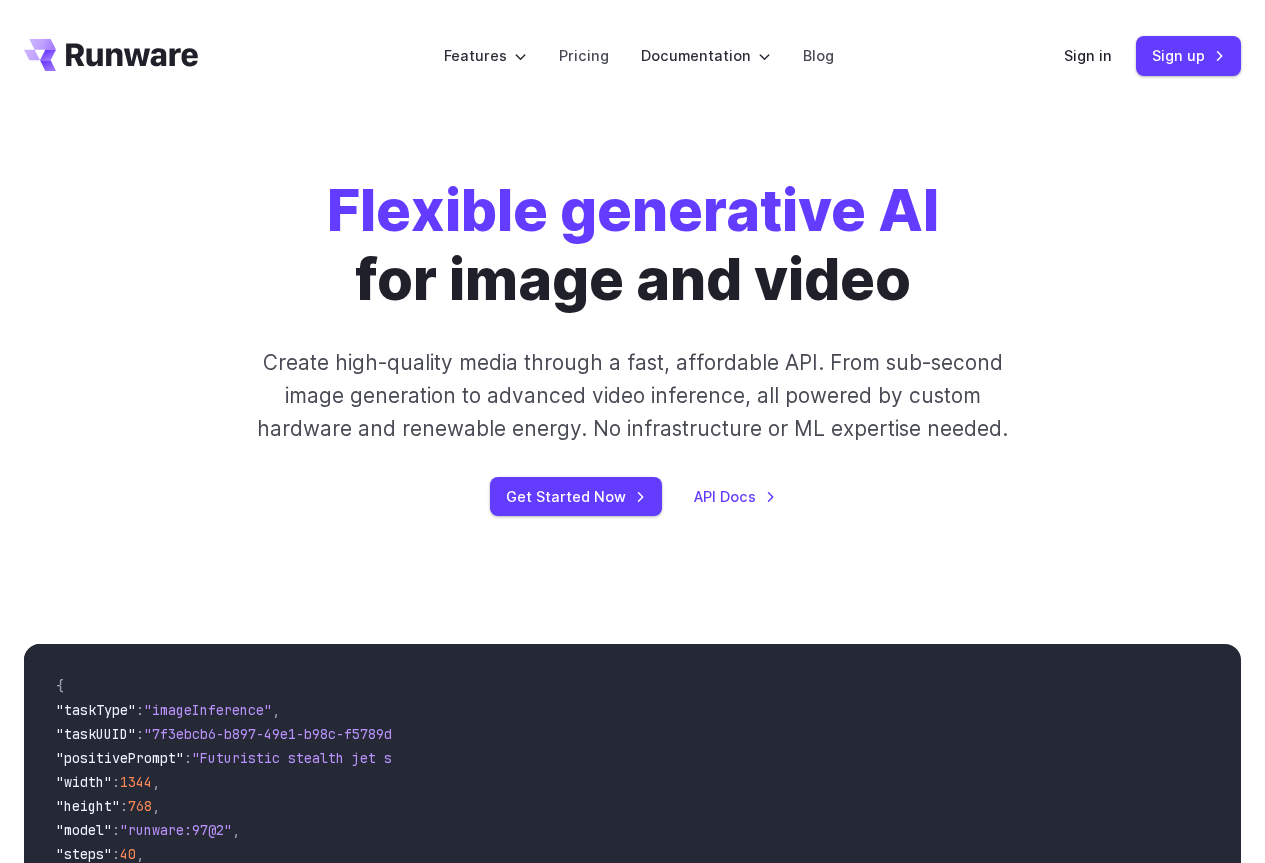 click on "Sign in        Sign up" at bounding box center [1152, 55] 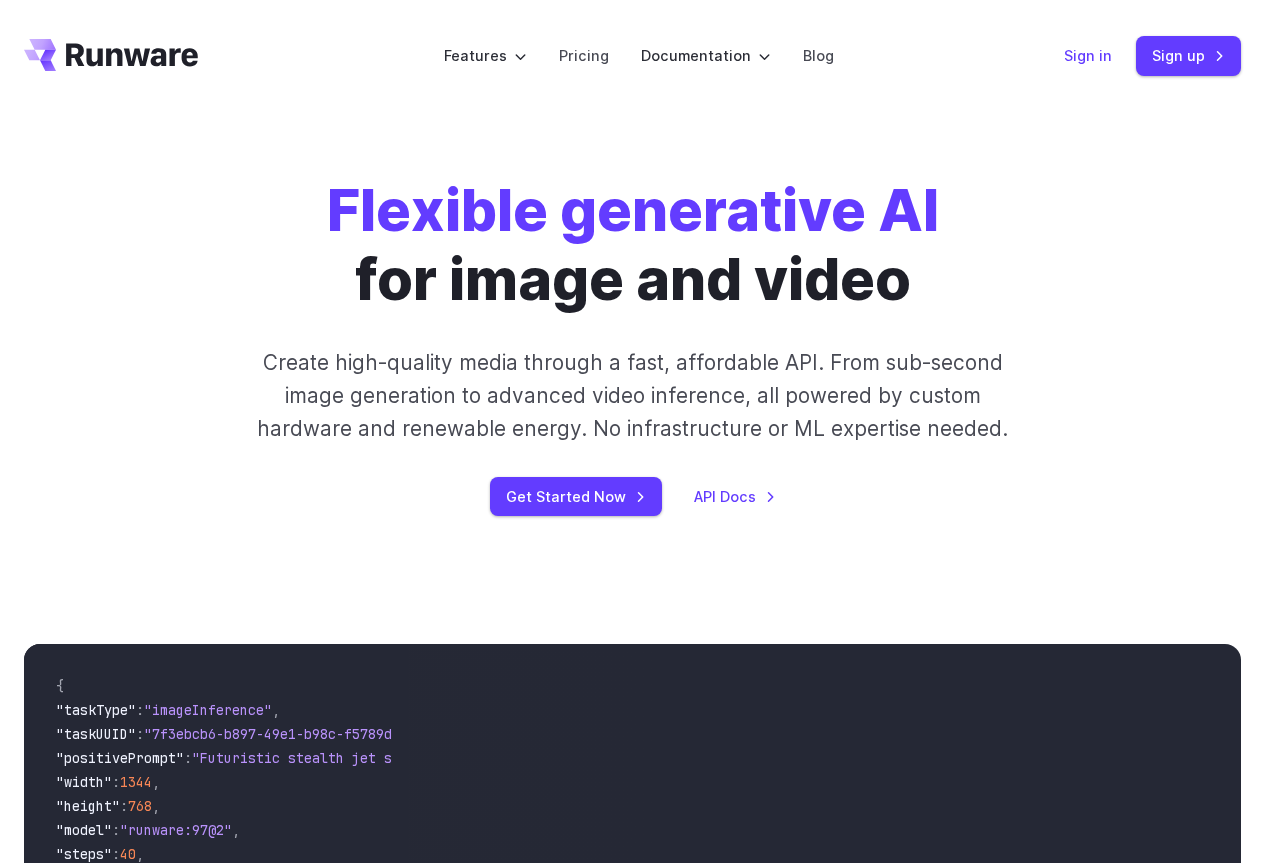 click on "Sign in" at bounding box center (1088, 55) 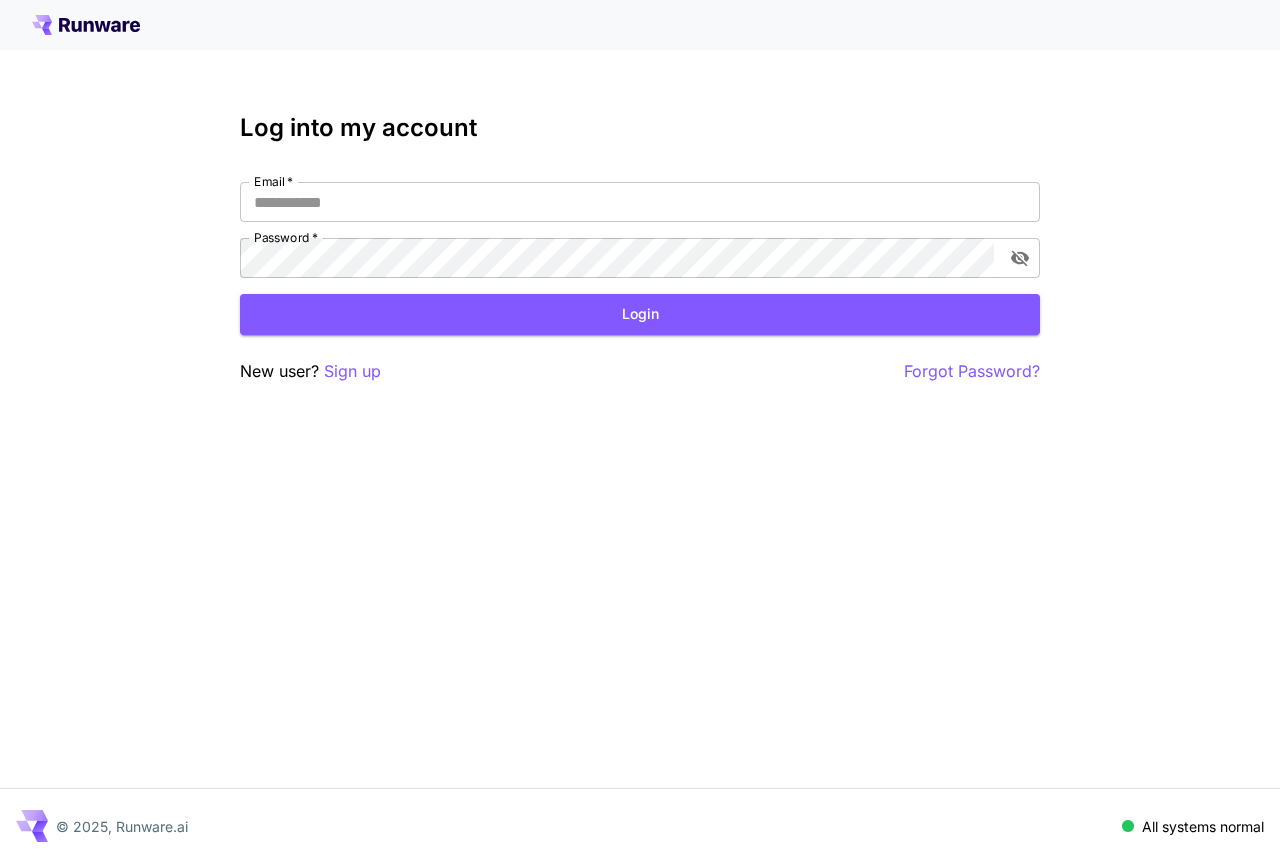 scroll, scrollTop: 0, scrollLeft: 0, axis: both 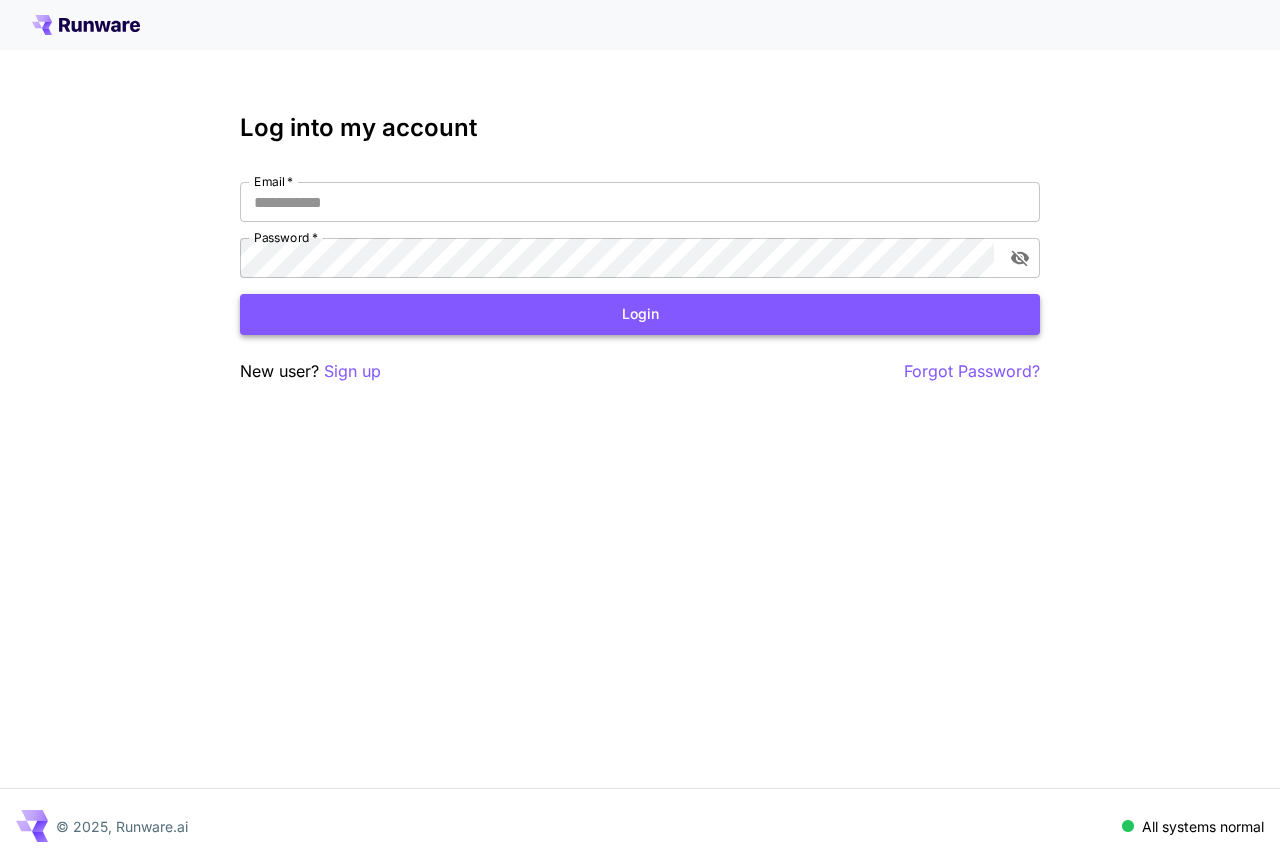 type on "**********" 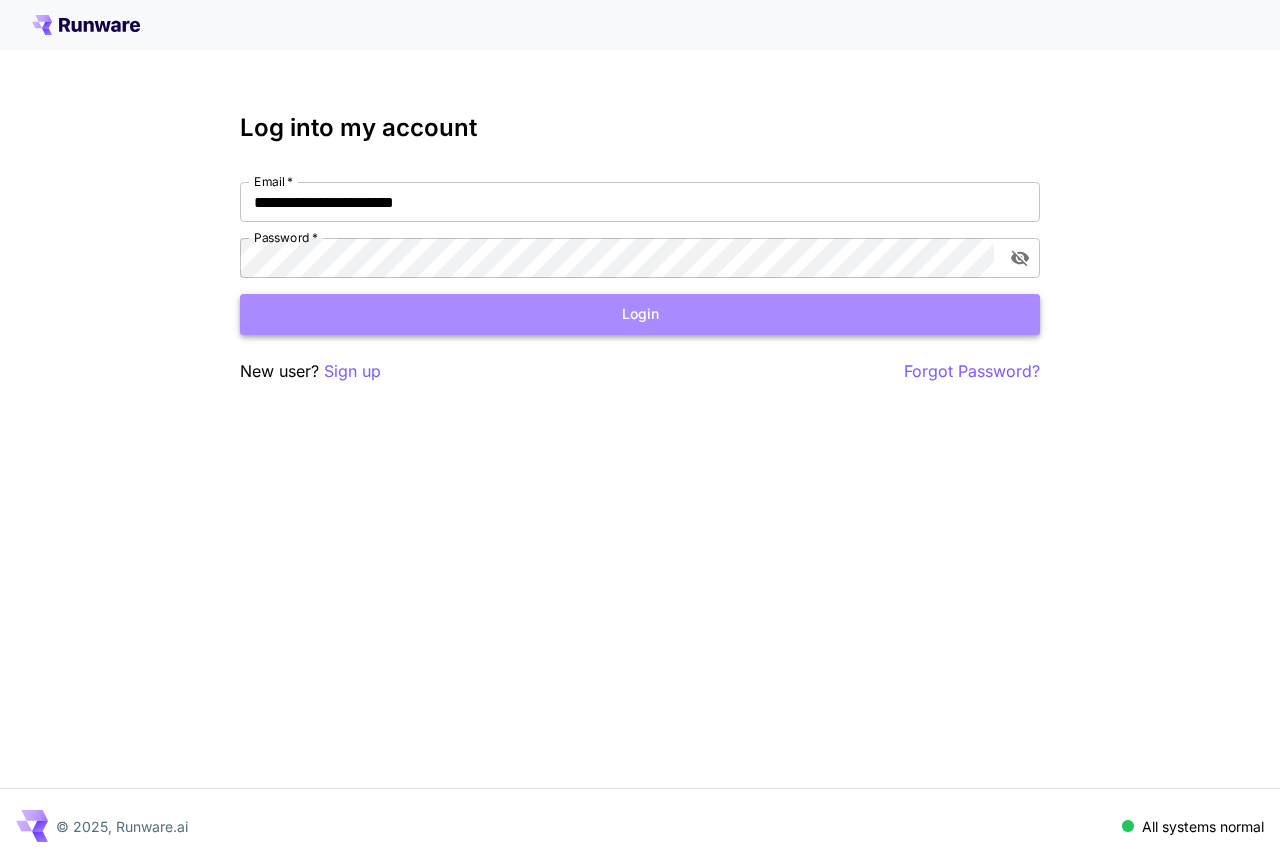 click on "Login" at bounding box center [640, 314] 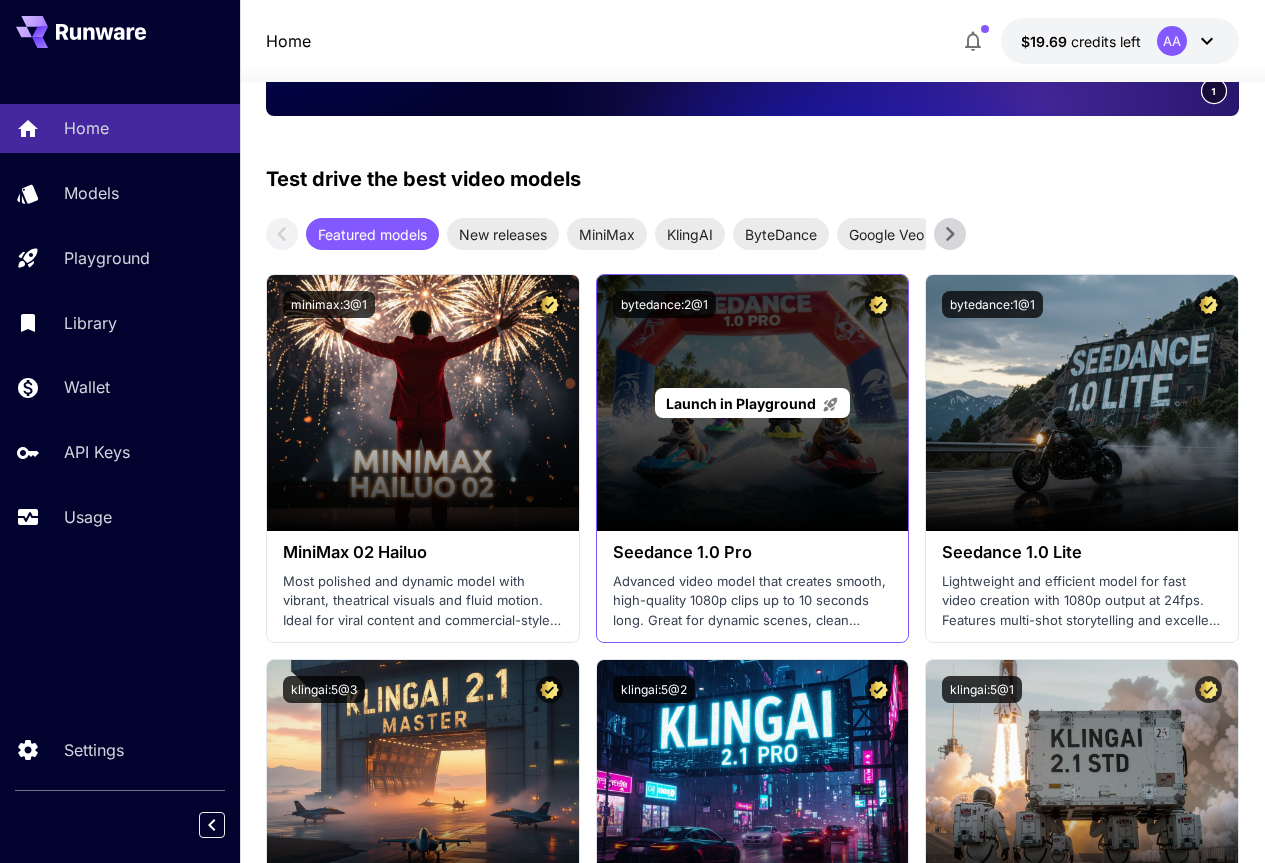 scroll, scrollTop: 500, scrollLeft: 0, axis: vertical 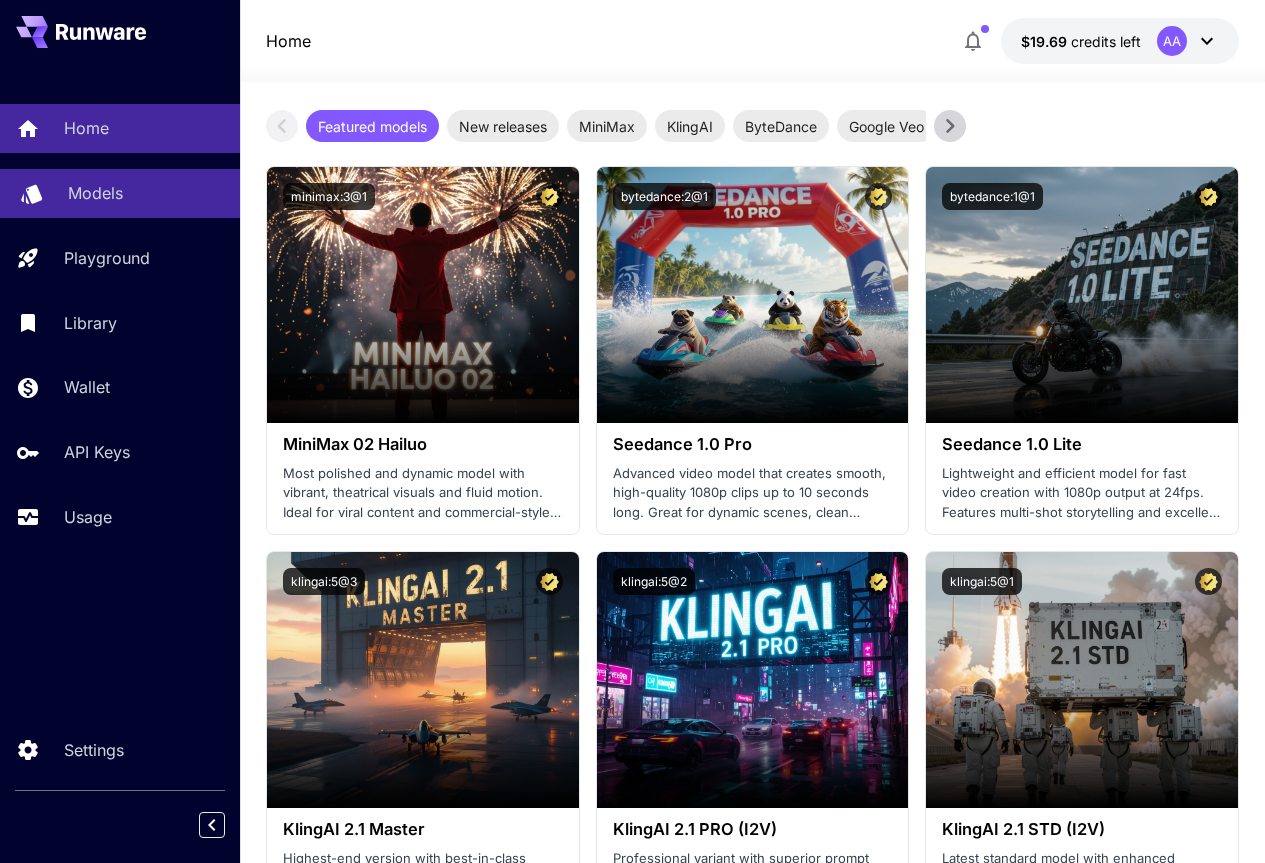 click on "Models" at bounding box center [95, 193] 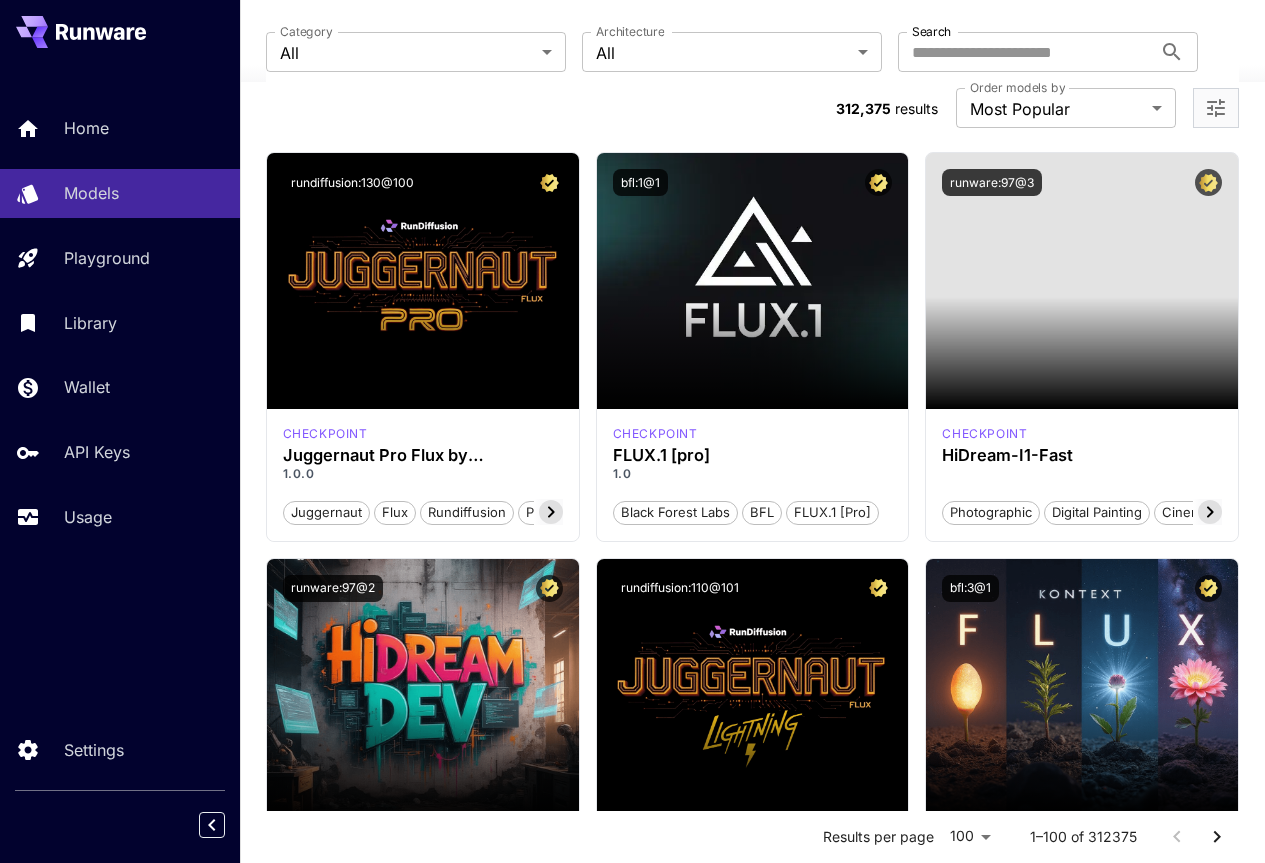 scroll, scrollTop: 100, scrollLeft: 0, axis: vertical 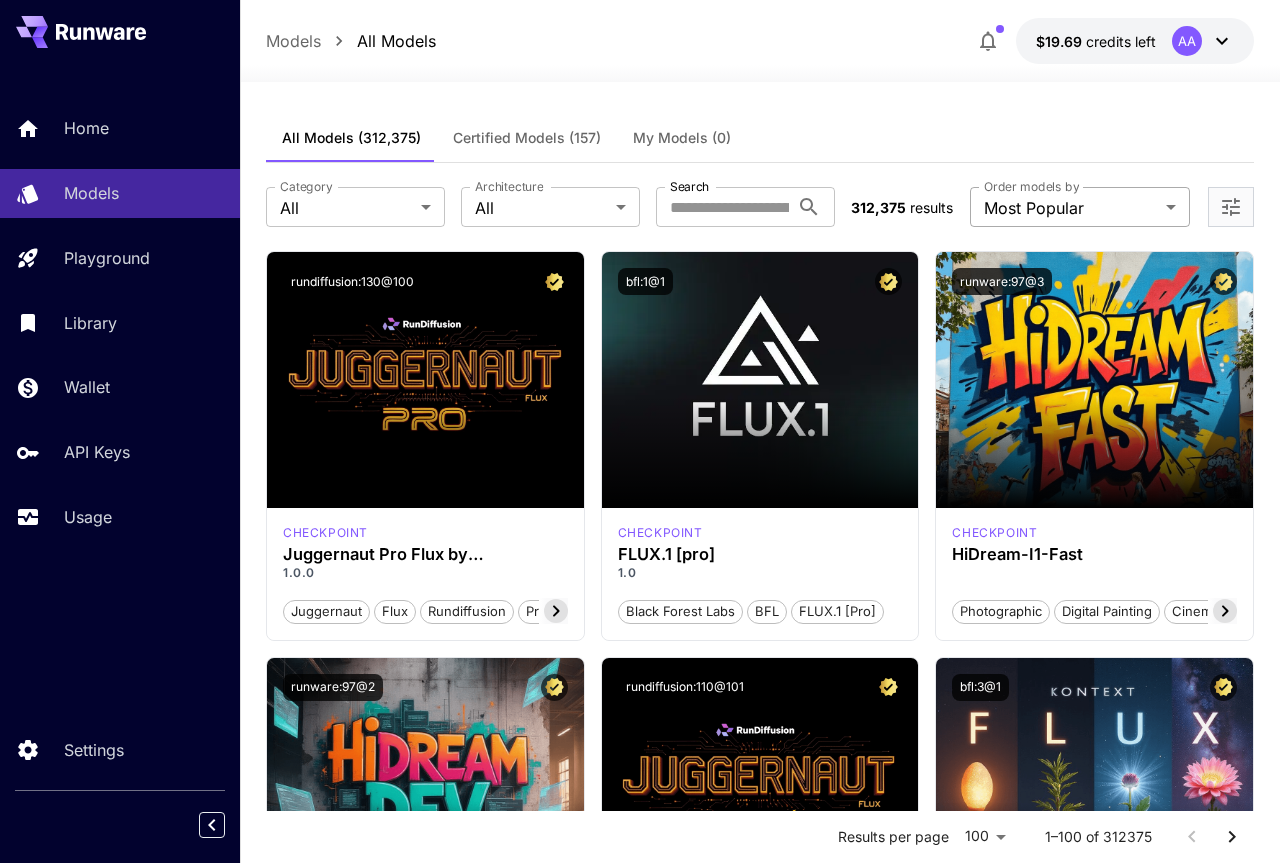 click on "**********" at bounding box center [640, 12815] 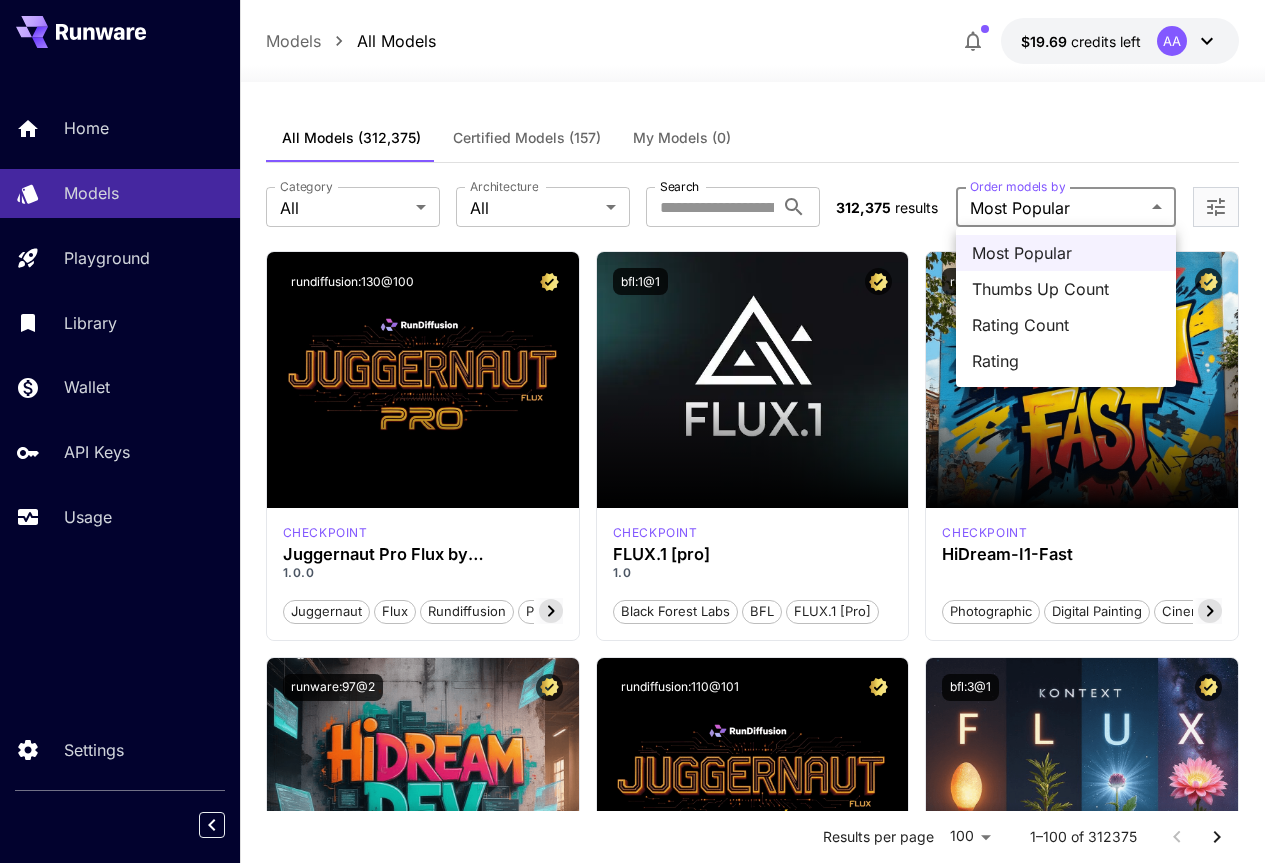click at bounding box center (640, 431) 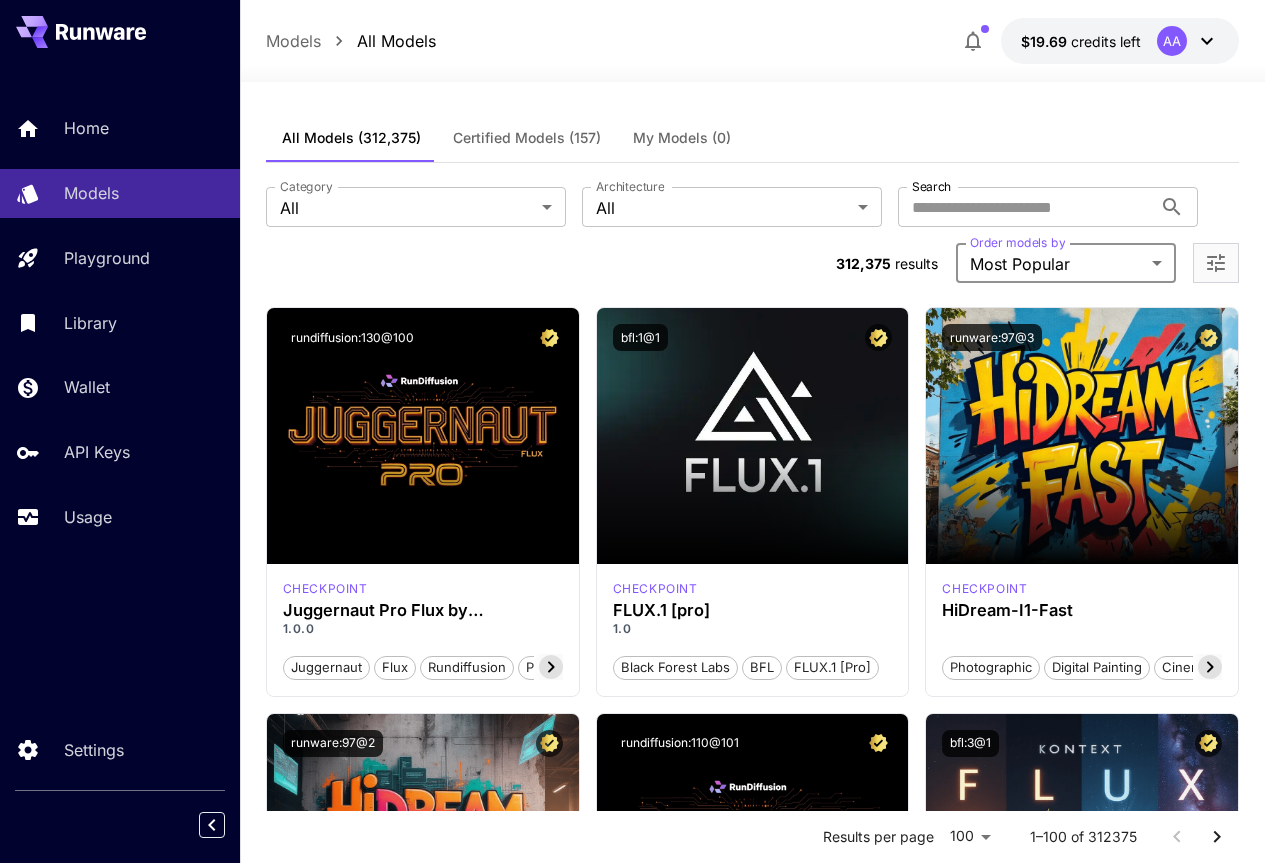 click on "**********" at bounding box center [753, 235] 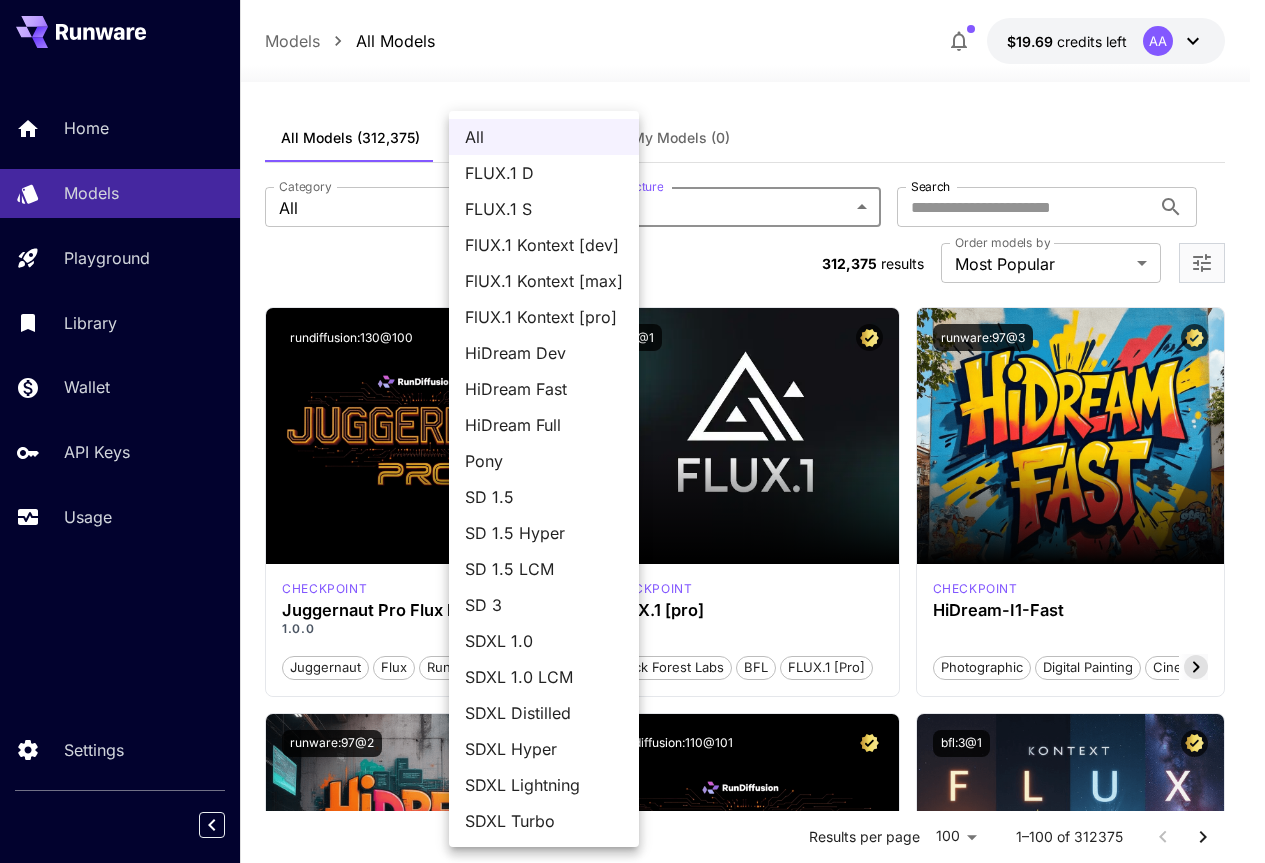 click on "**********" at bounding box center (632, 12843) 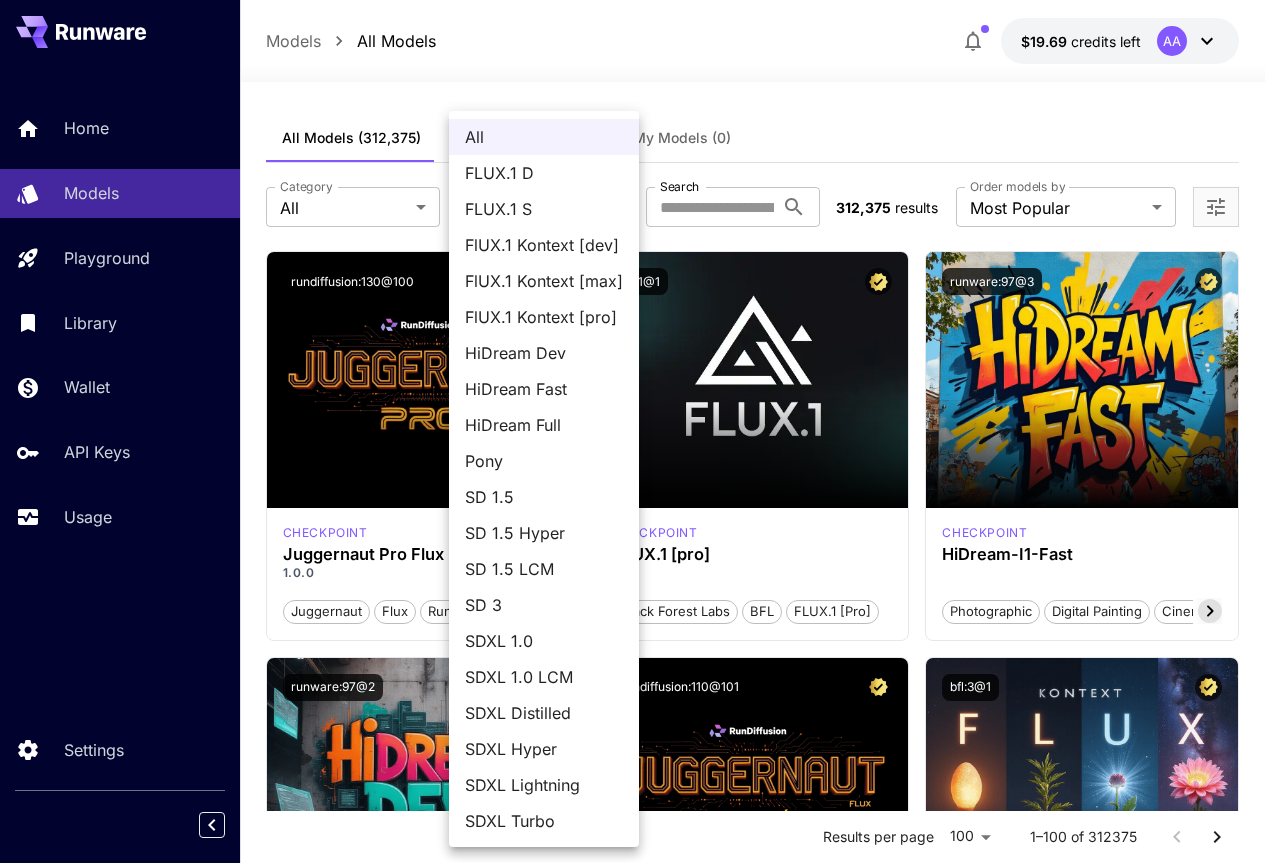 click at bounding box center [640, 431] 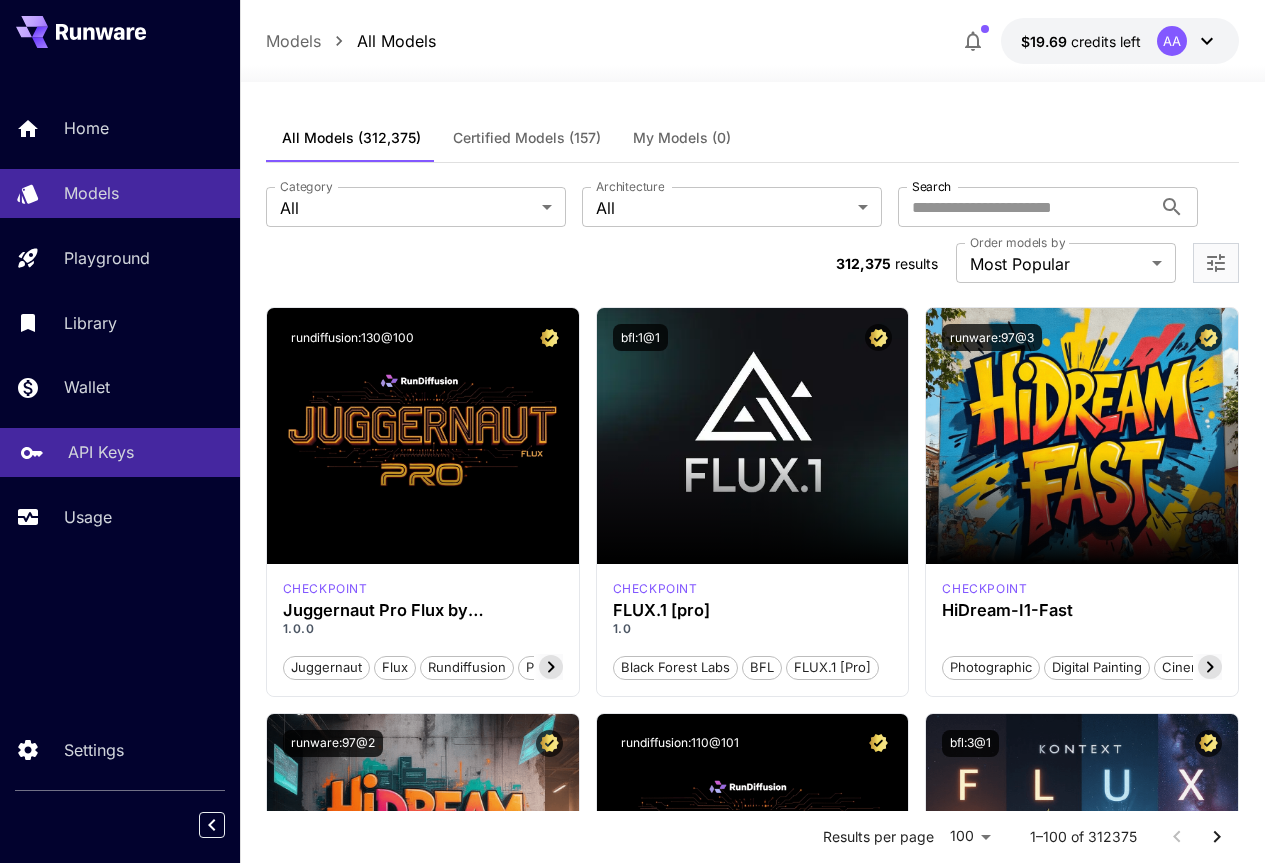 click on "API Keys" at bounding box center [120, 452] 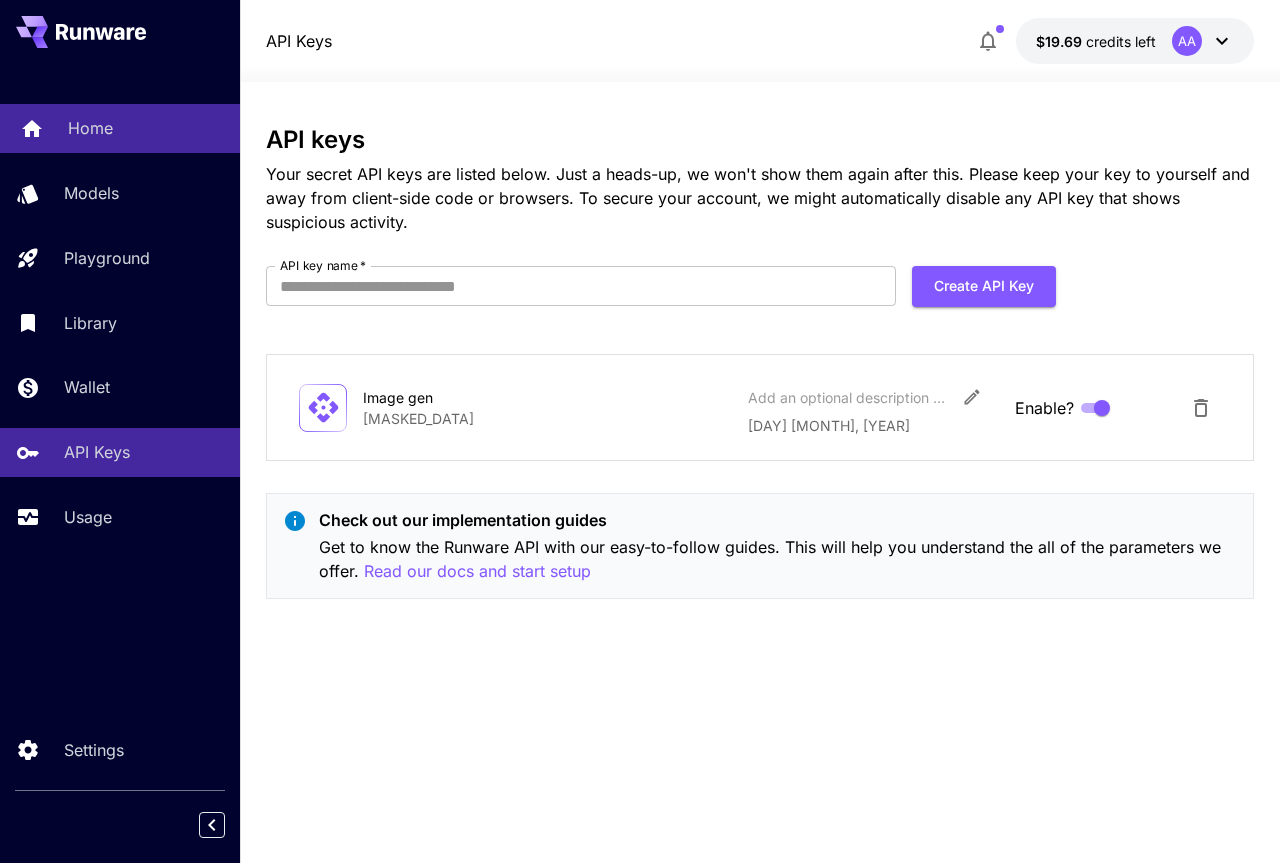 click on "Home" at bounding box center (146, 128) 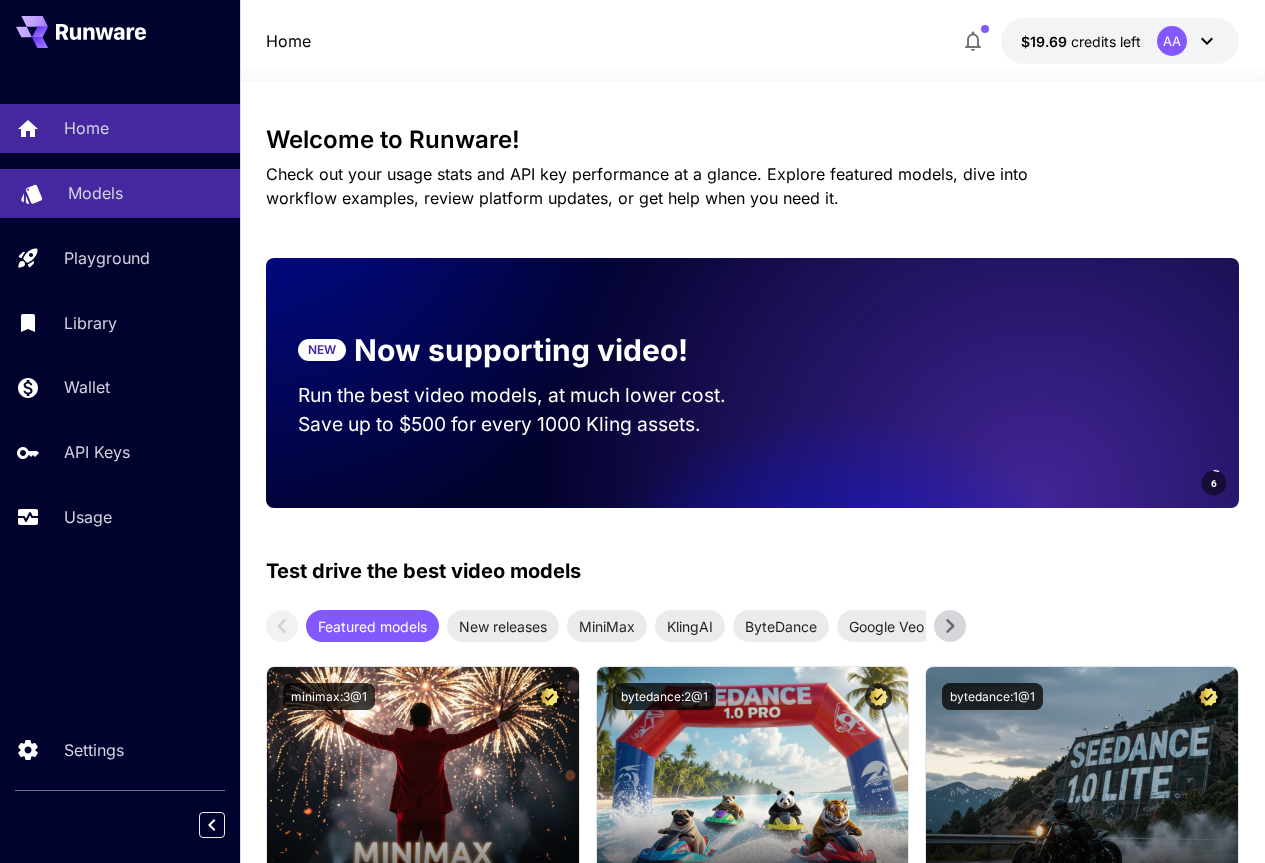 click on "Models" at bounding box center [95, 193] 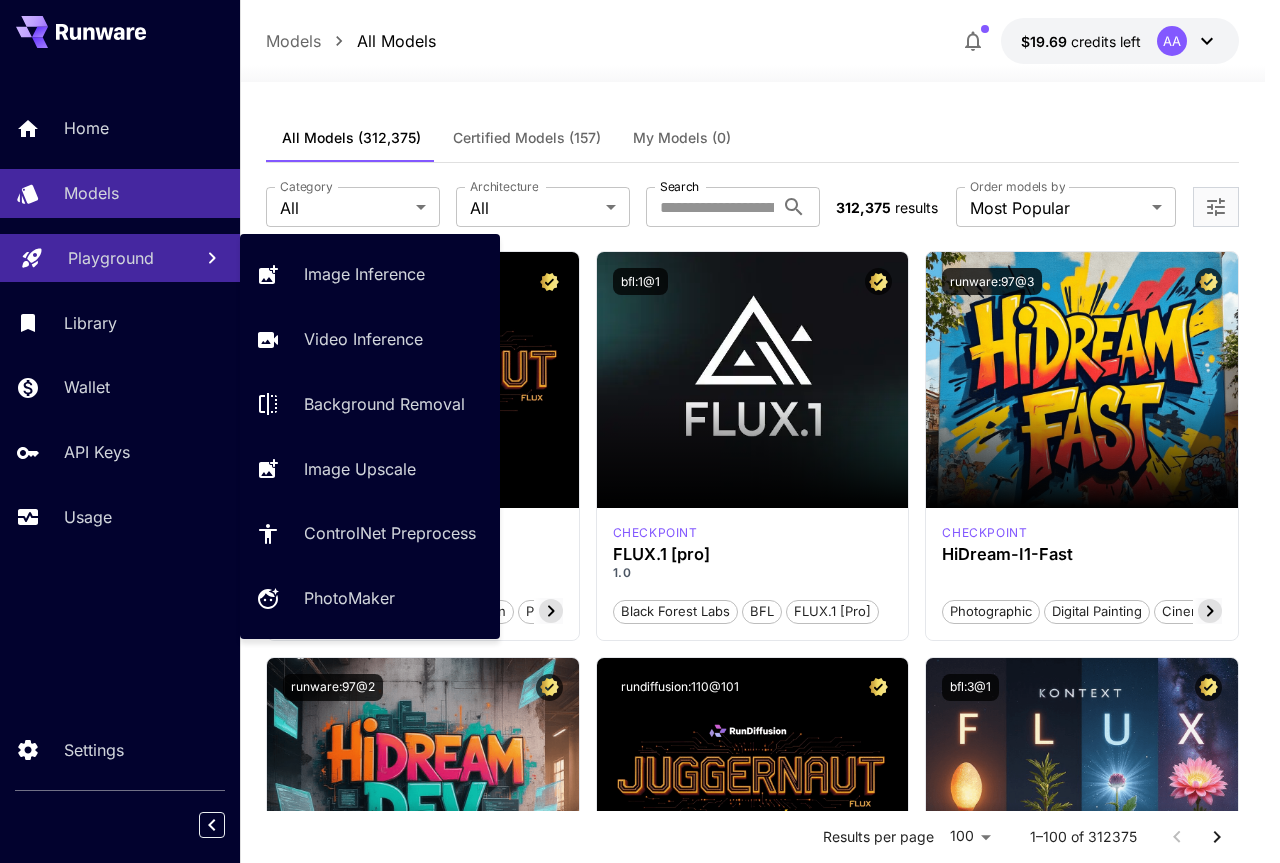 click on "Playground" at bounding box center [111, 258] 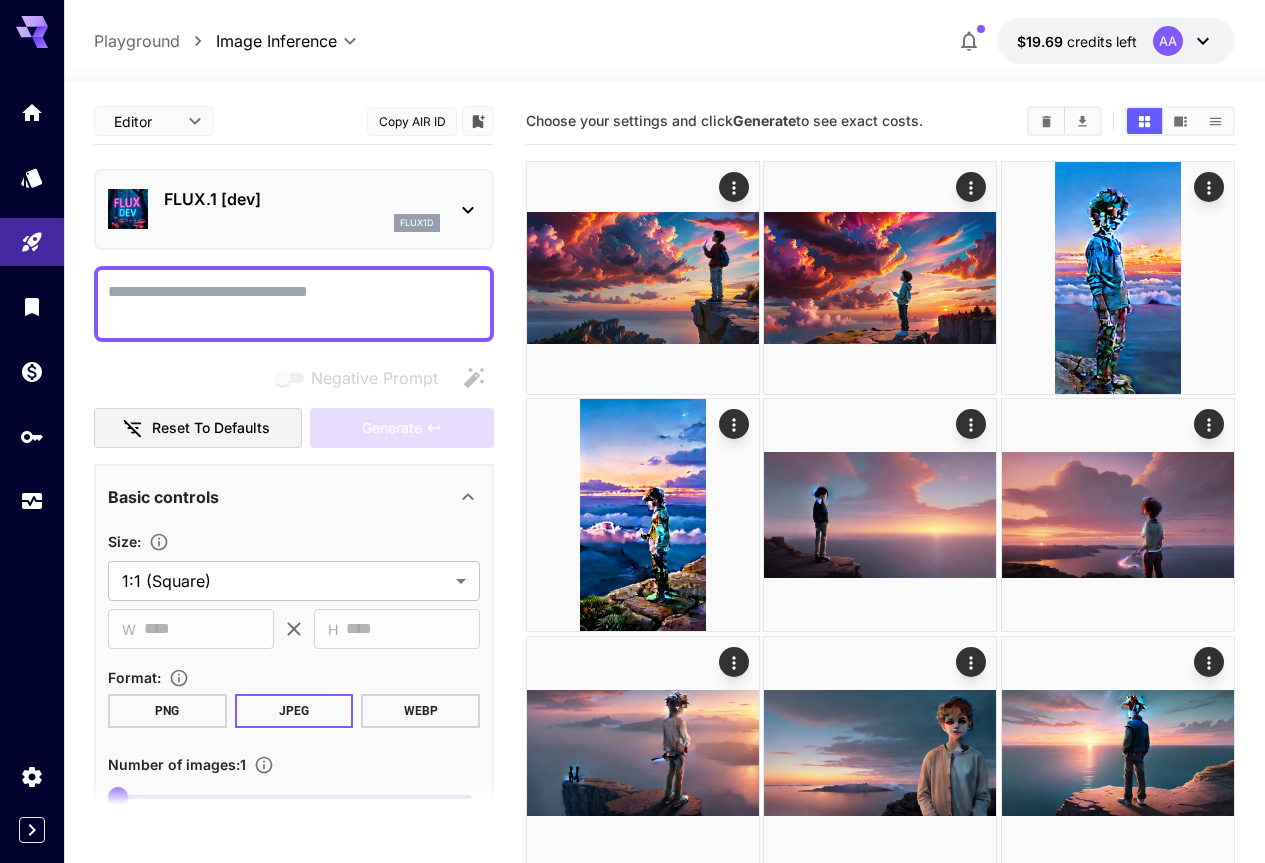 click 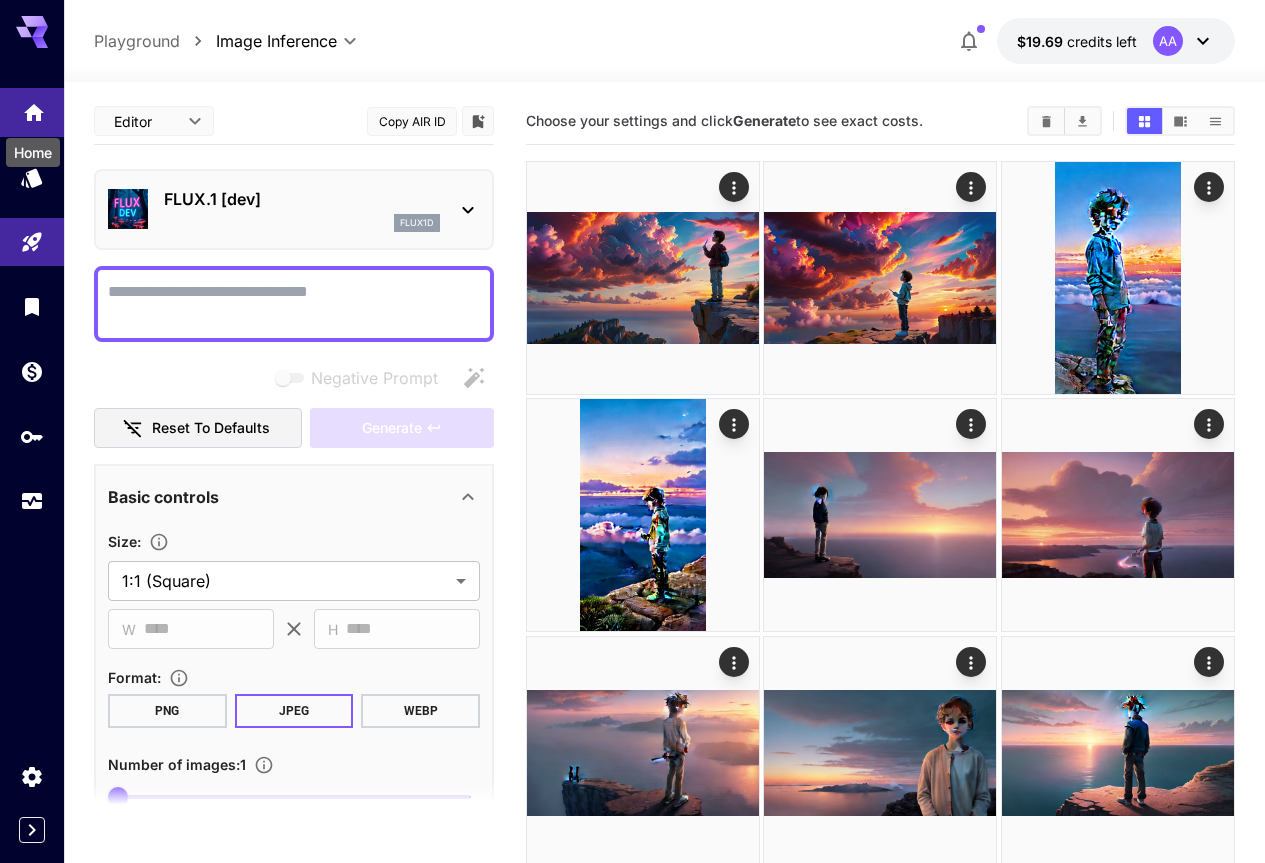click 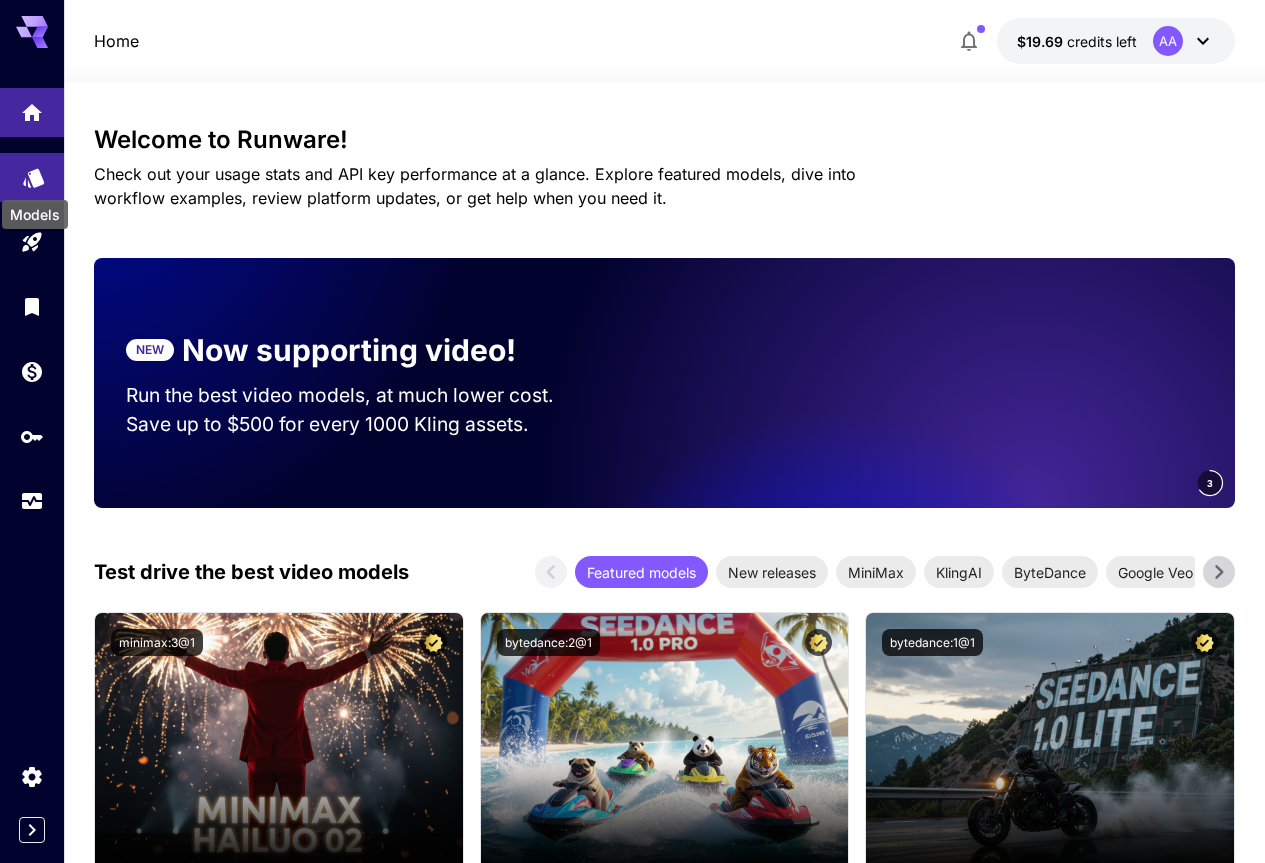 click 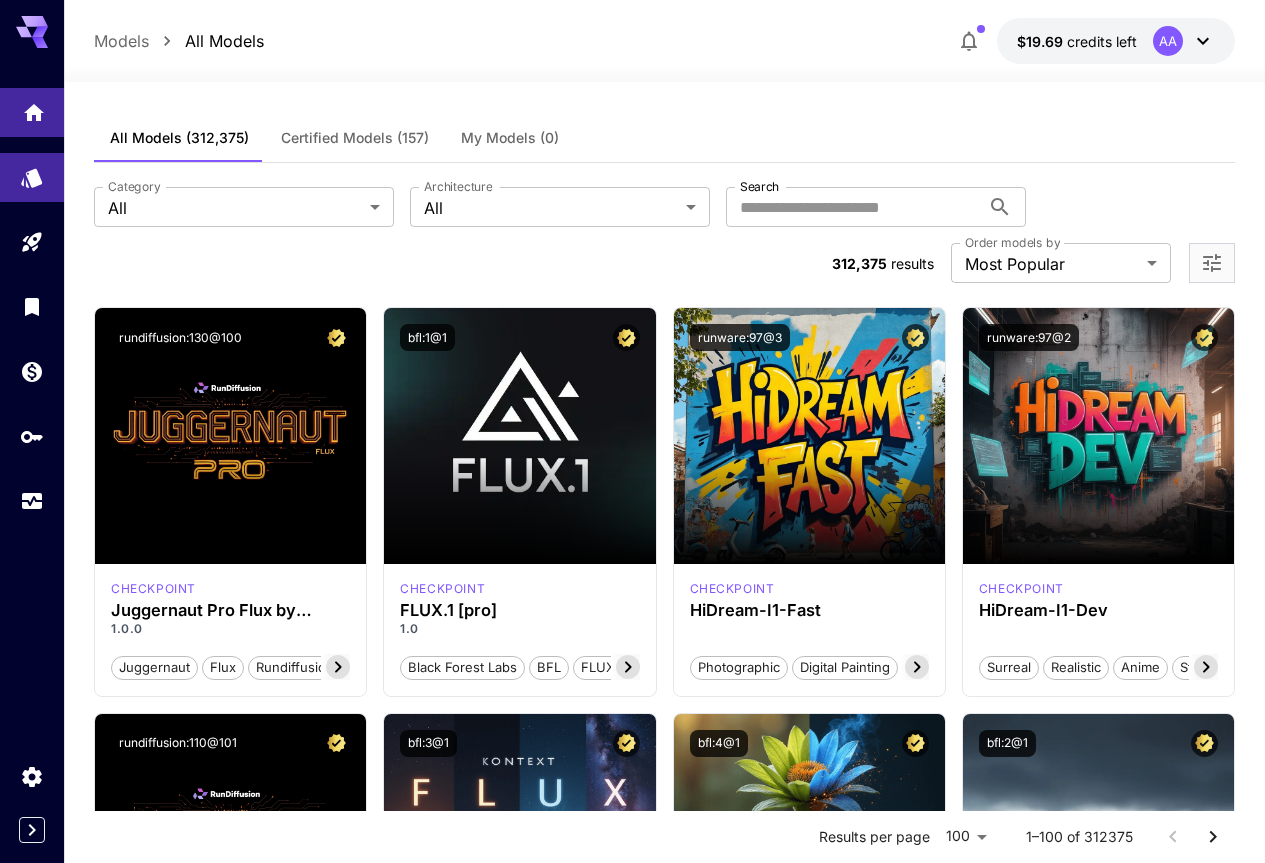 click at bounding box center (32, 112) 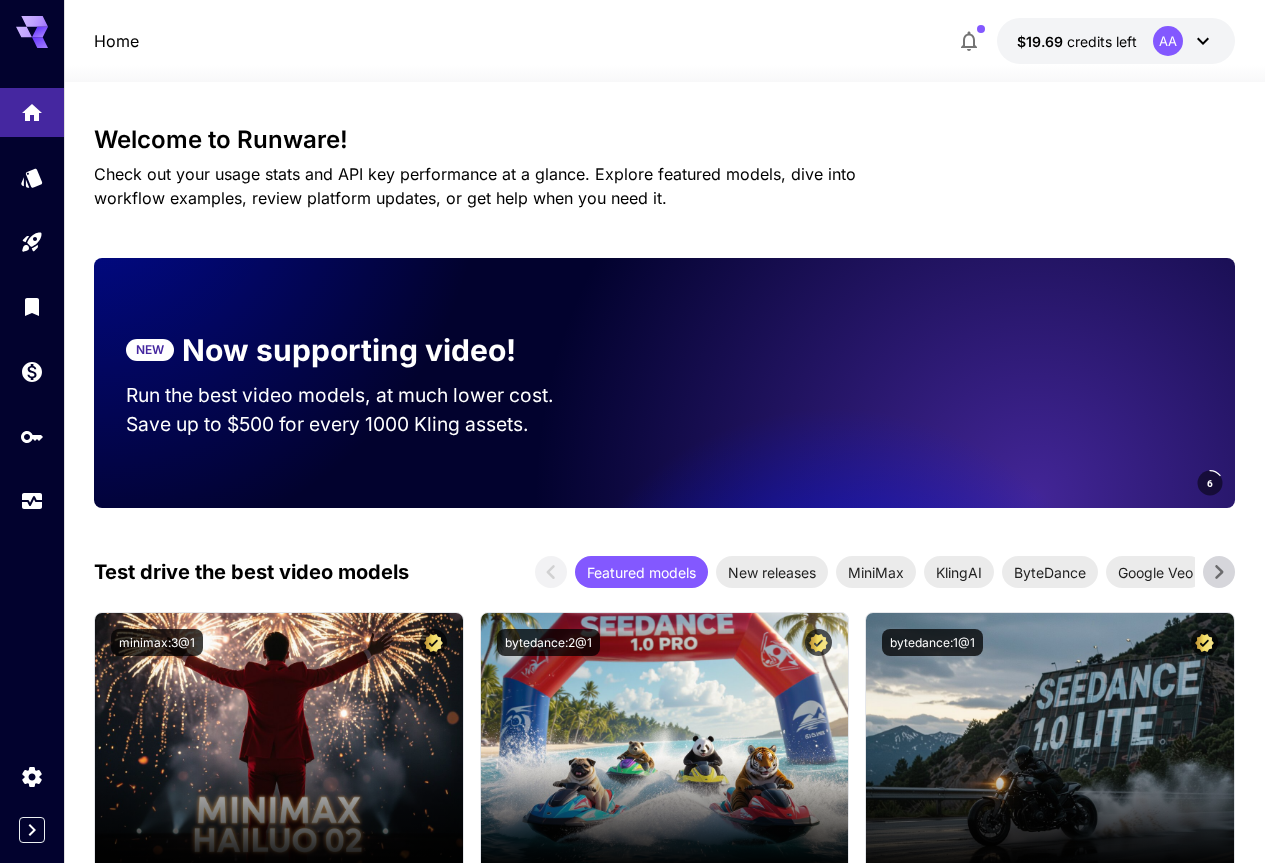 click 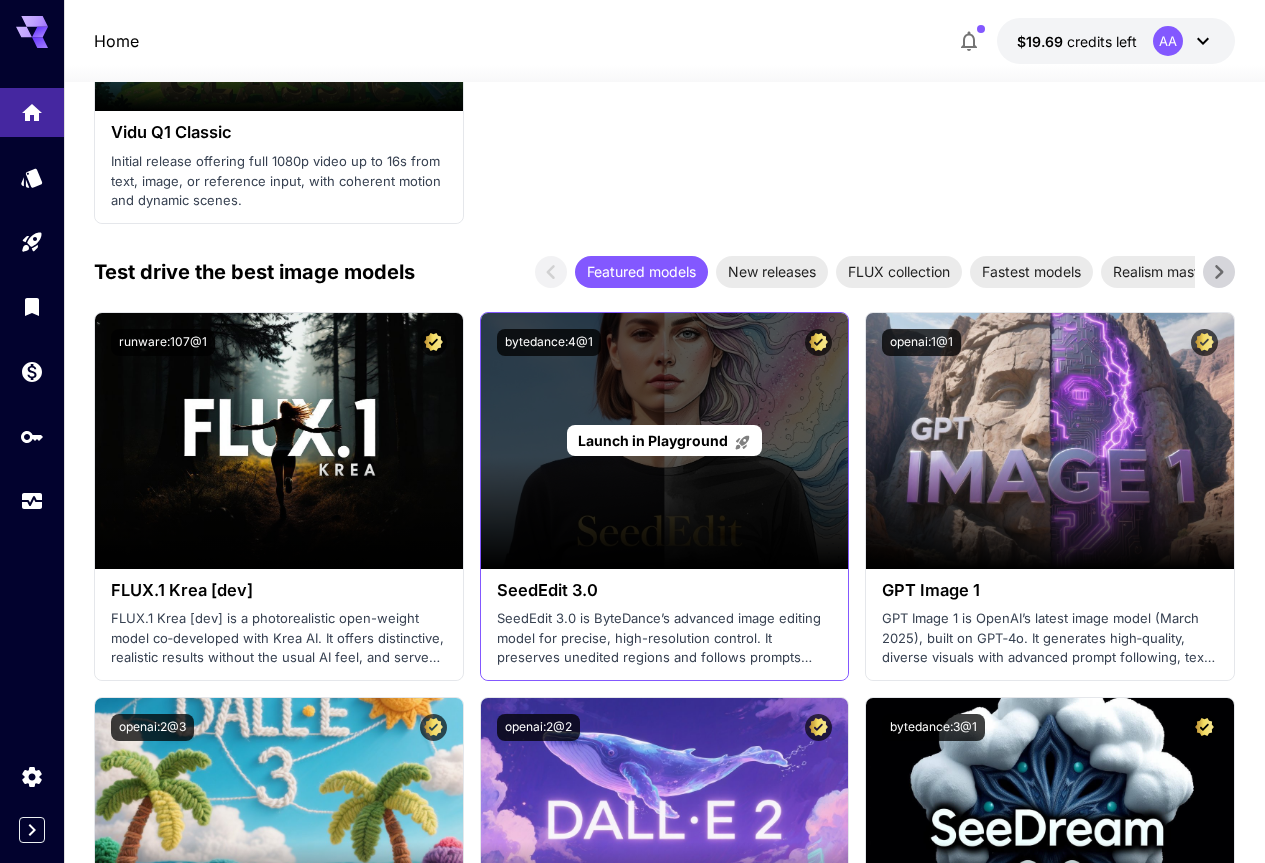 scroll, scrollTop: 3200, scrollLeft: 0, axis: vertical 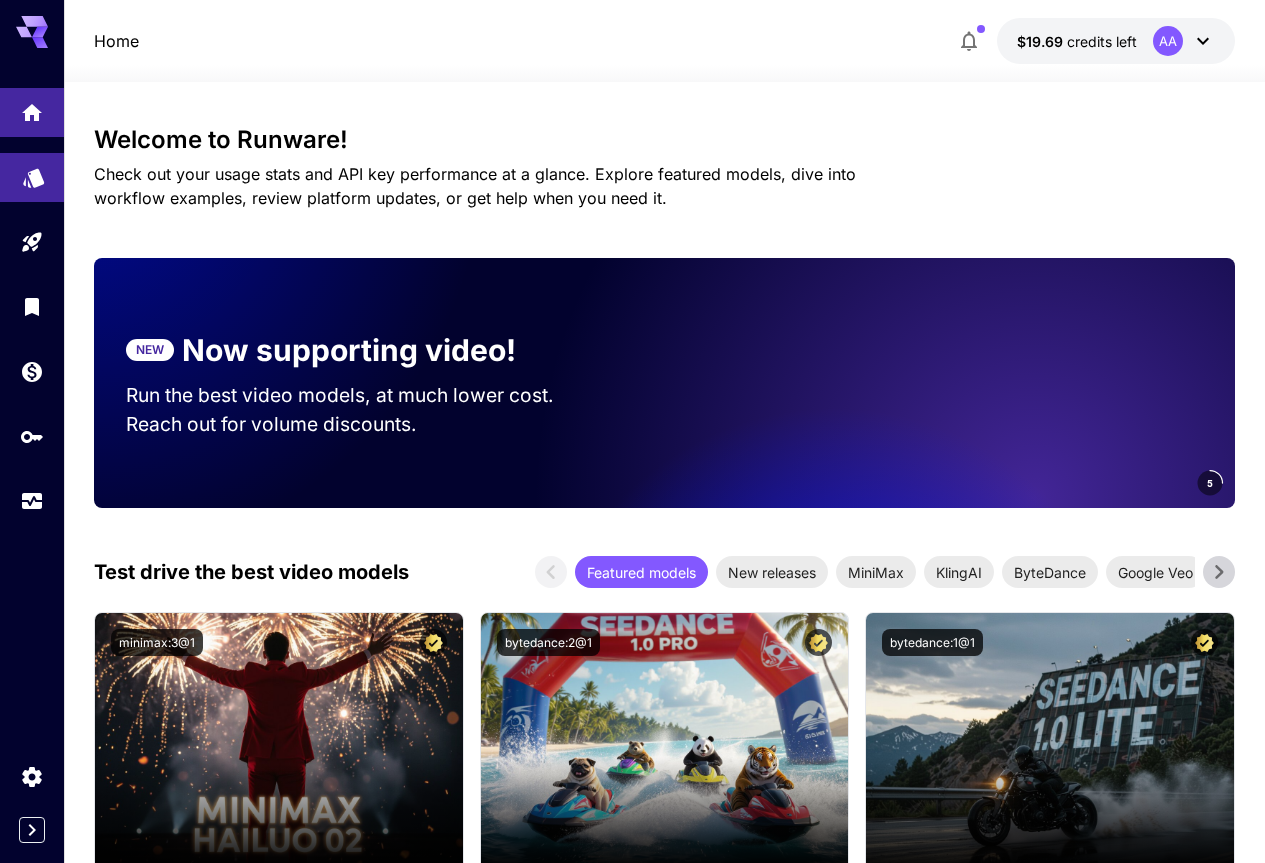 click at bounding box center (32, 177) 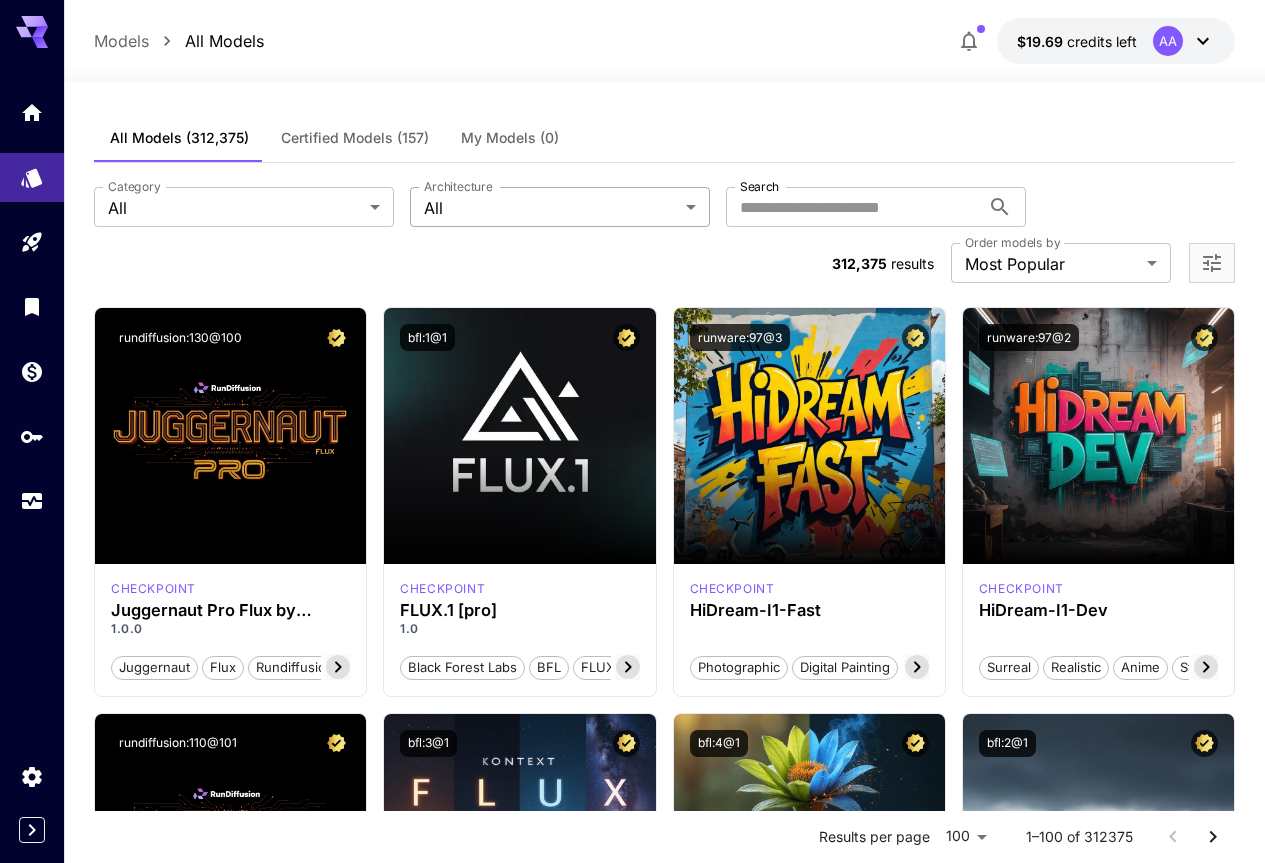 click on "**********" at bounding box center (632, 9786) 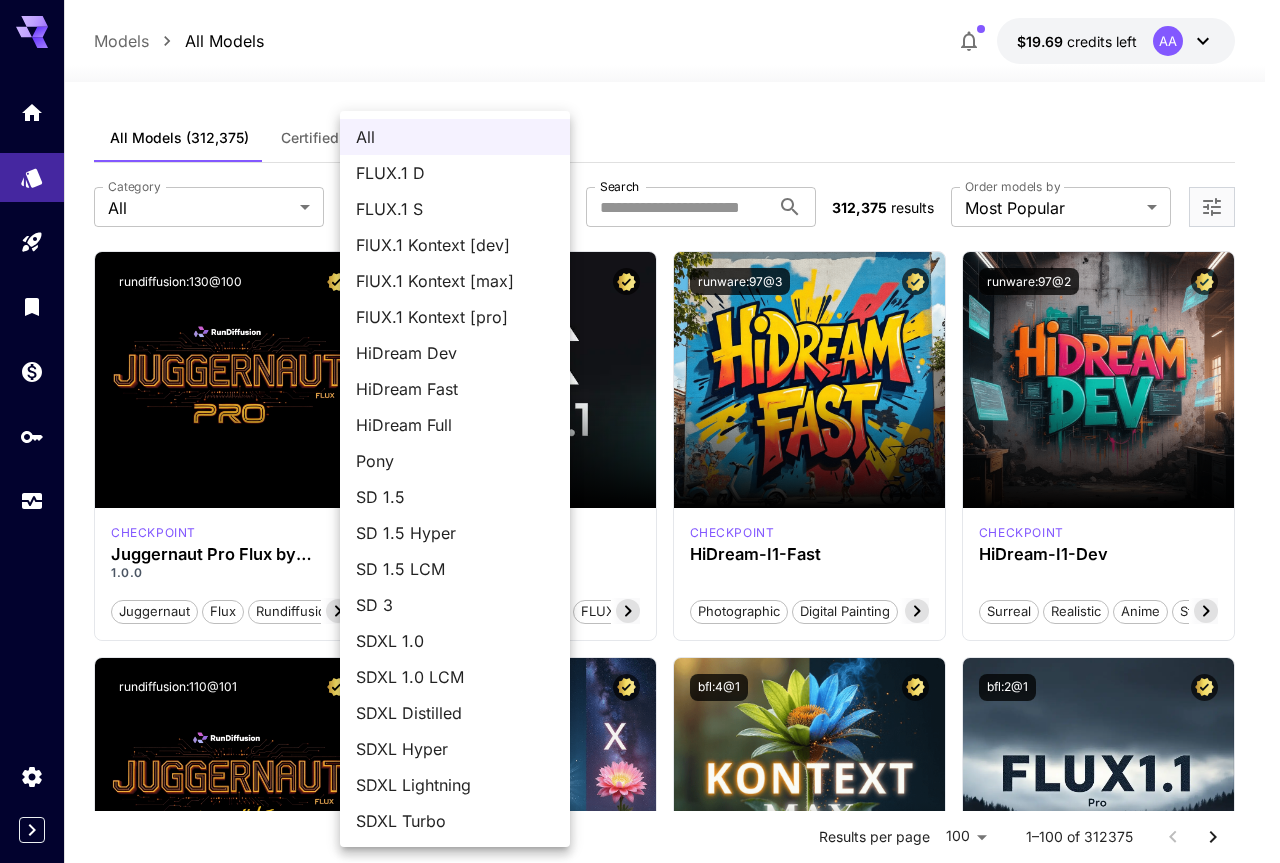 drag, startPoint x: 496, startPoint y: 767, endPoint x: 476, endPoint y: 807, distance: 44.72136 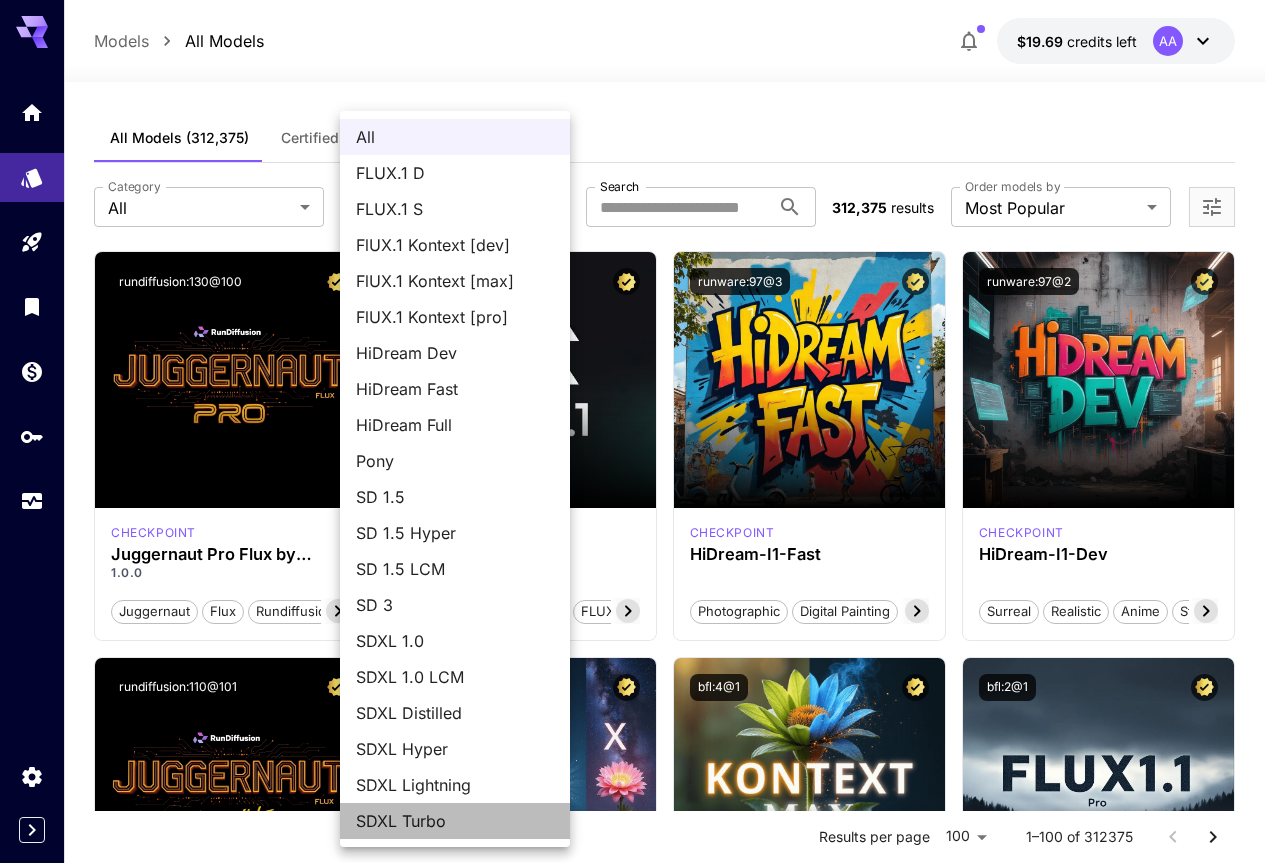 drag, startPoint x: 463, startPoint y: 821, endPoint x: 459, endPoint y: 836, distance: 15.524175 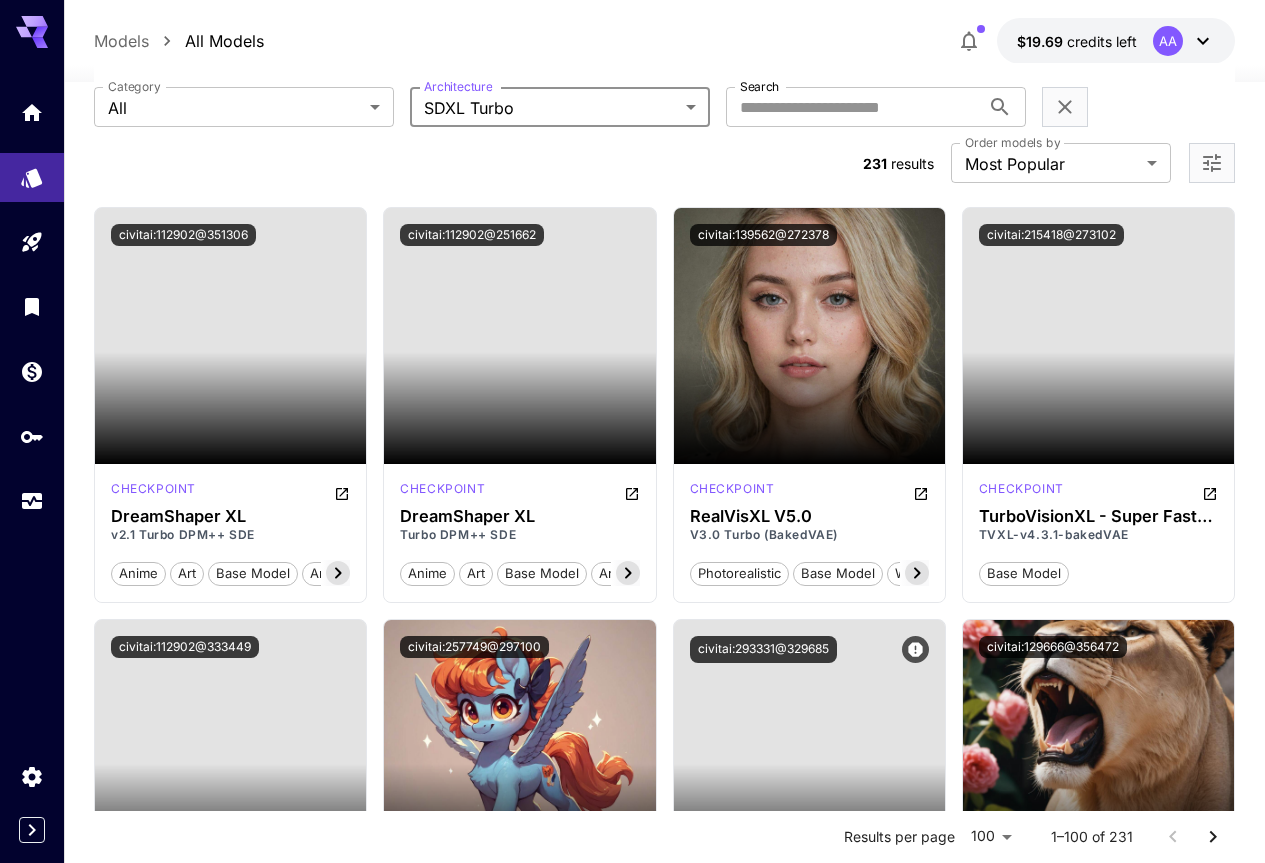 scroll, scrollTop: 0, scrollLeft: 0, axis: both 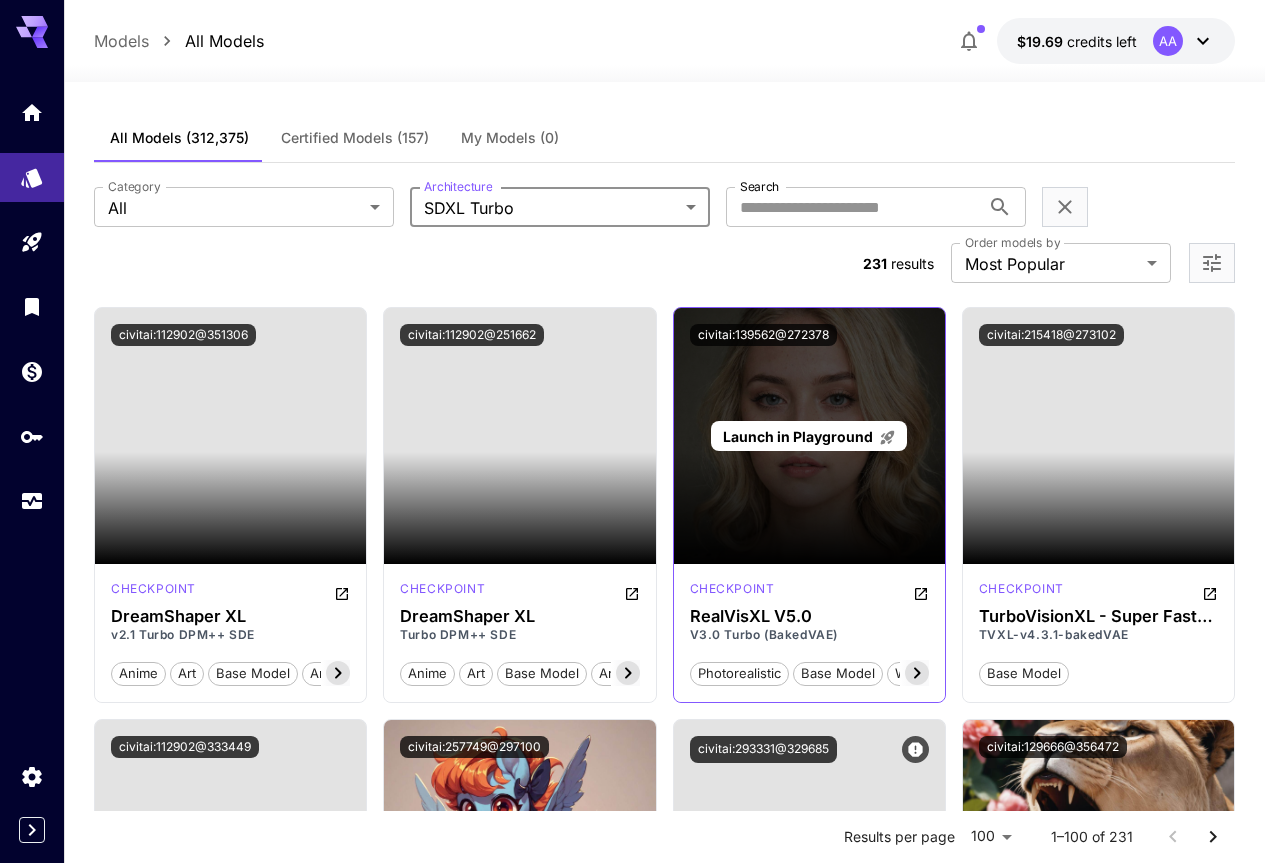 click on "Launch in Playground" at bounding box center (809, 436) 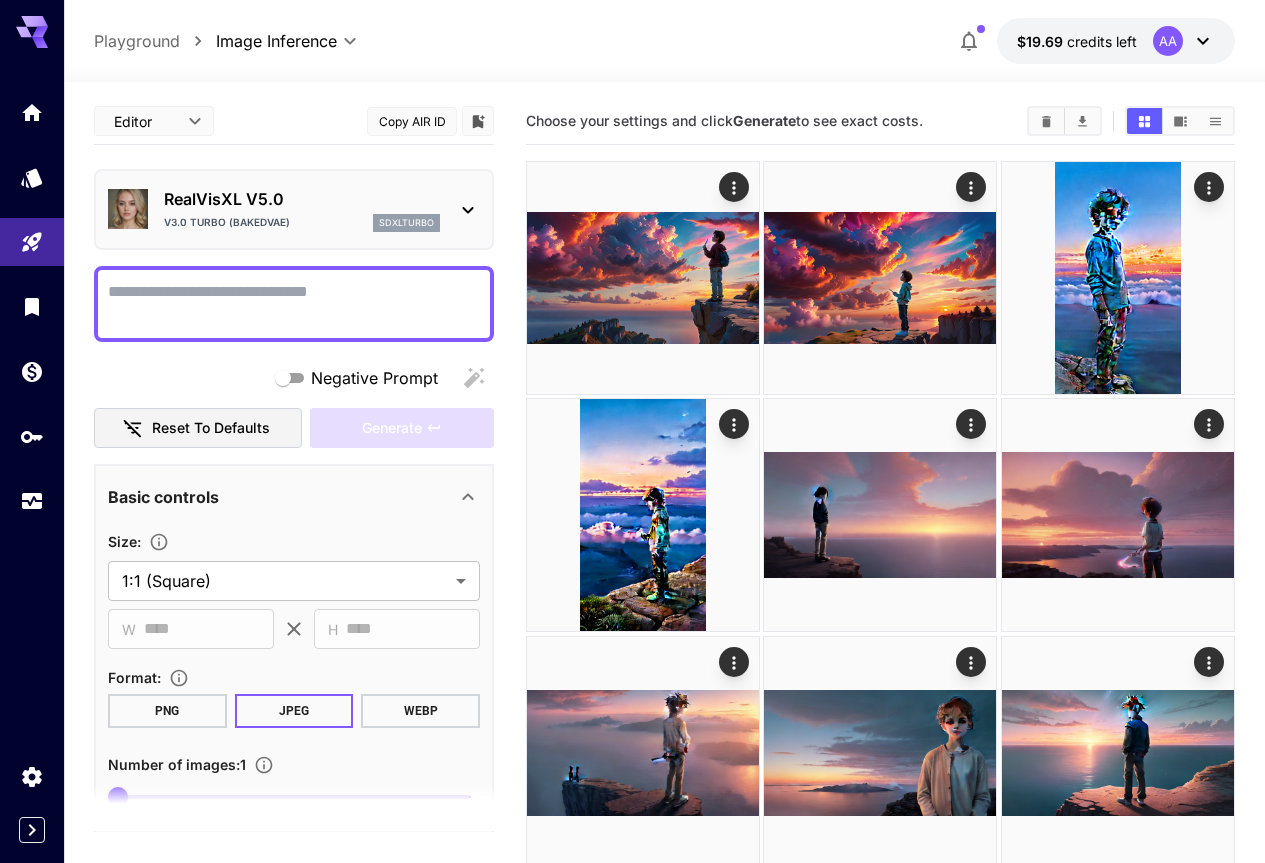 click on "Negative Prompt" at bounding box center [294, 304] 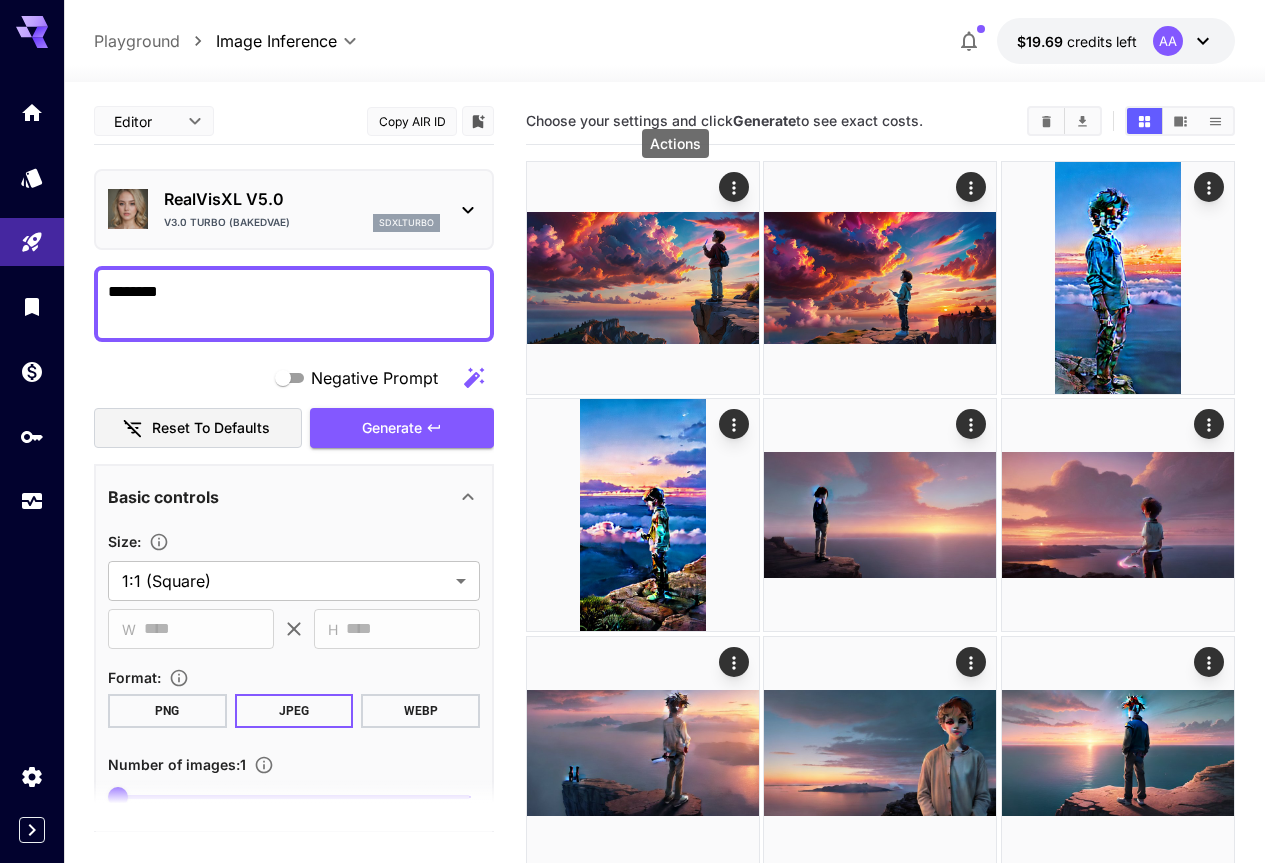 click 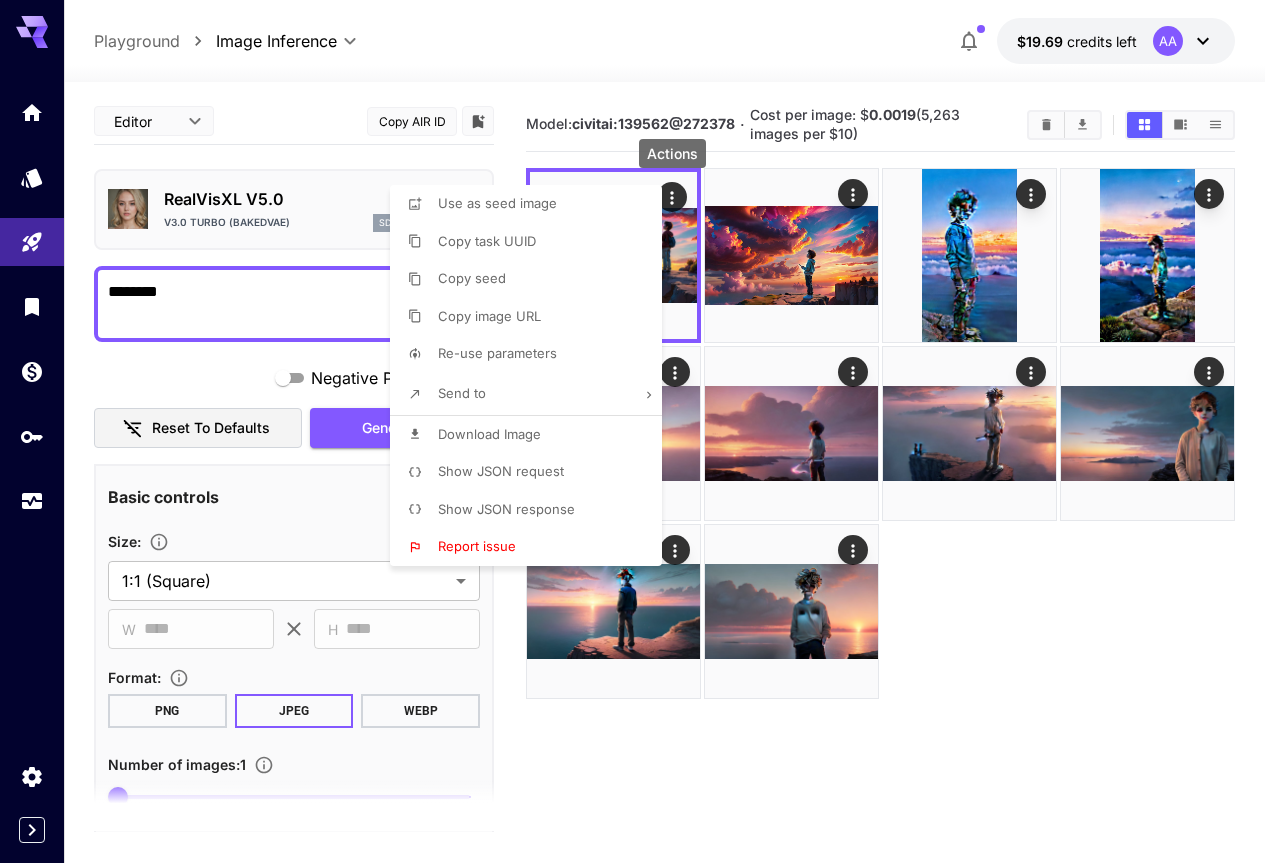 click at bounding box center [640, 431] 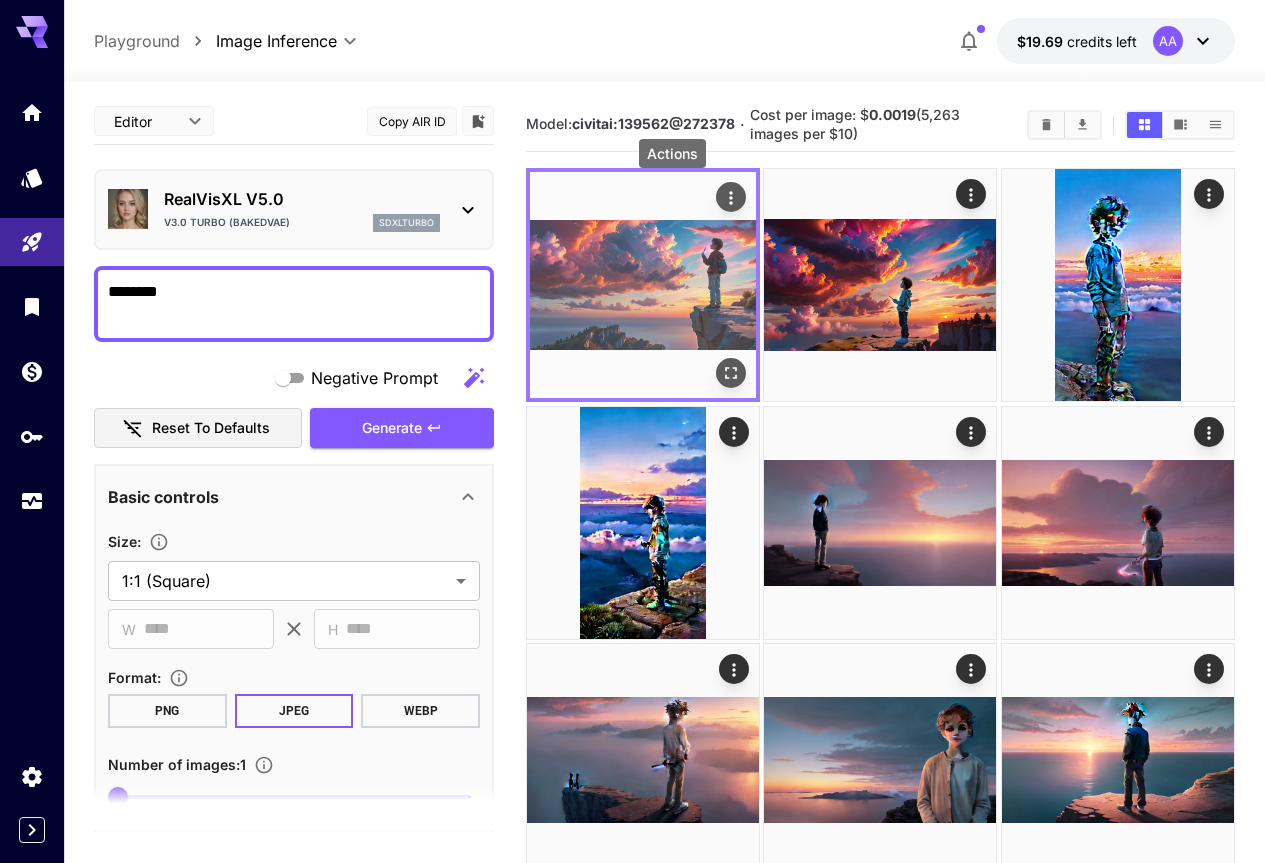 click at bounding box center (731, 197) 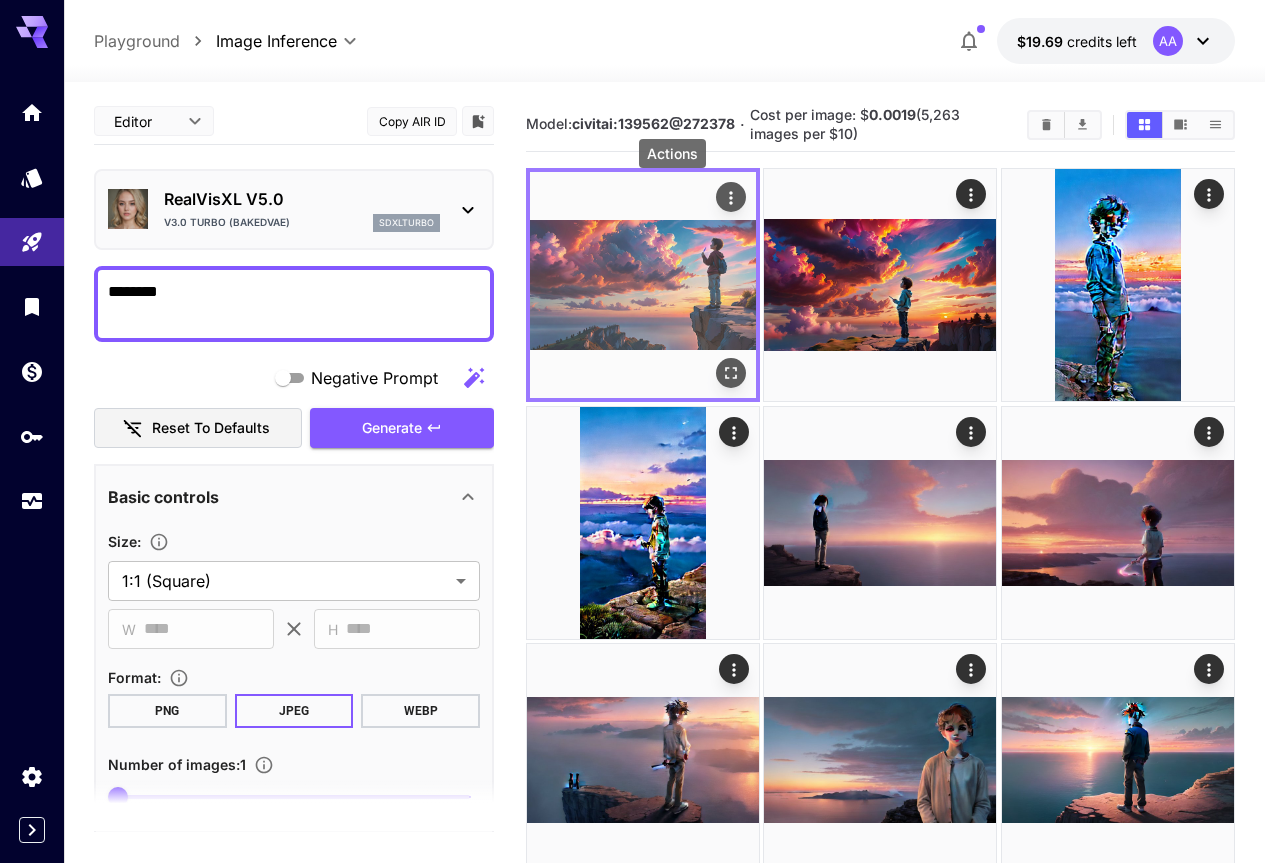 click 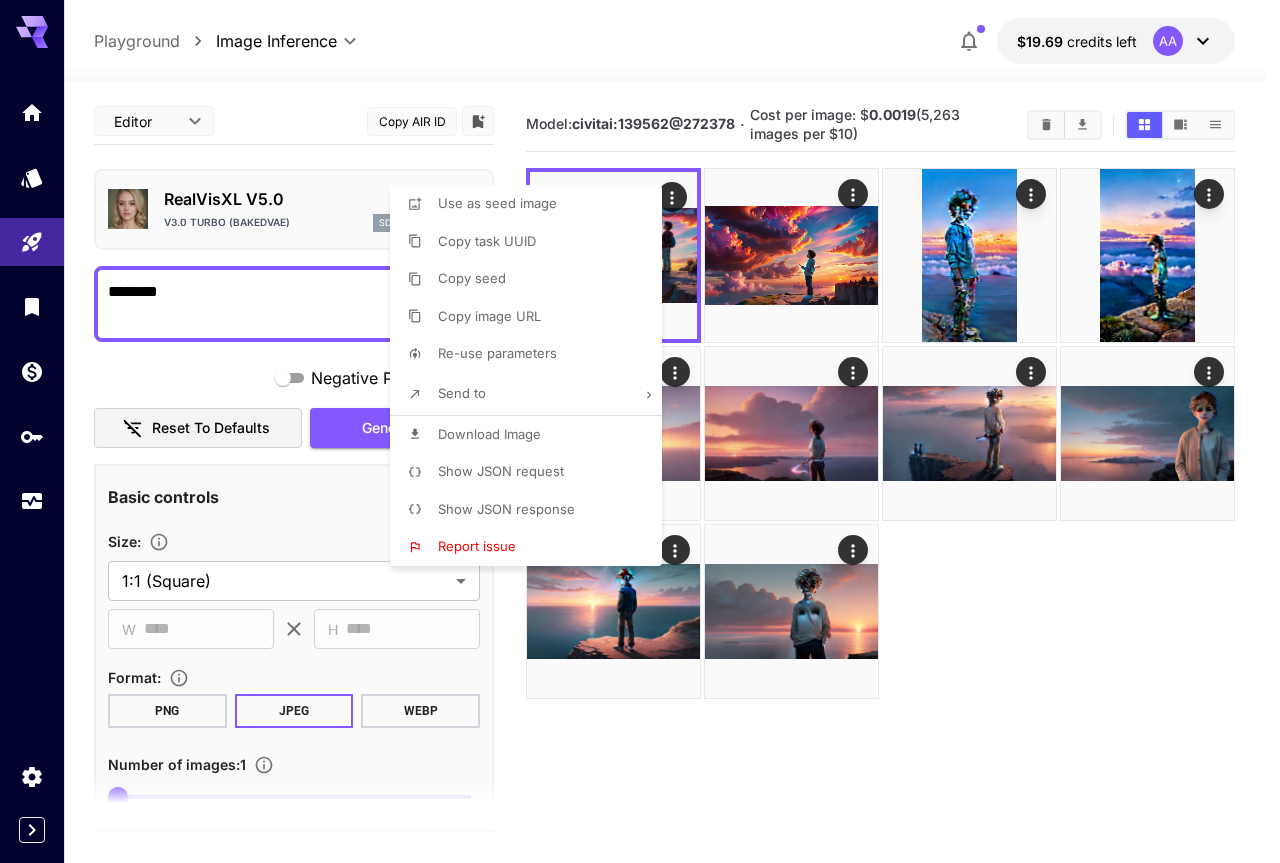 click at bounding box center [640, 431] 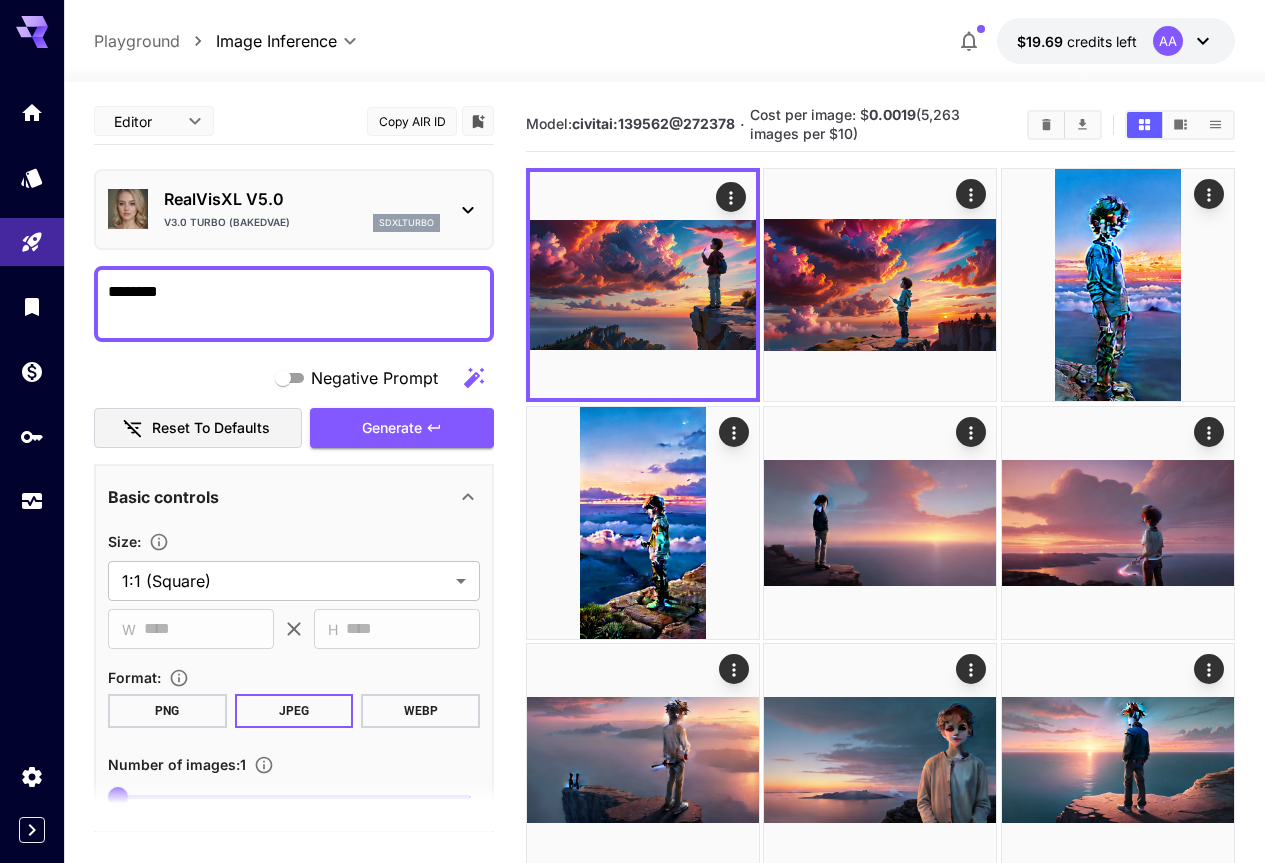 click on "********" at bounding box center (294, 304) 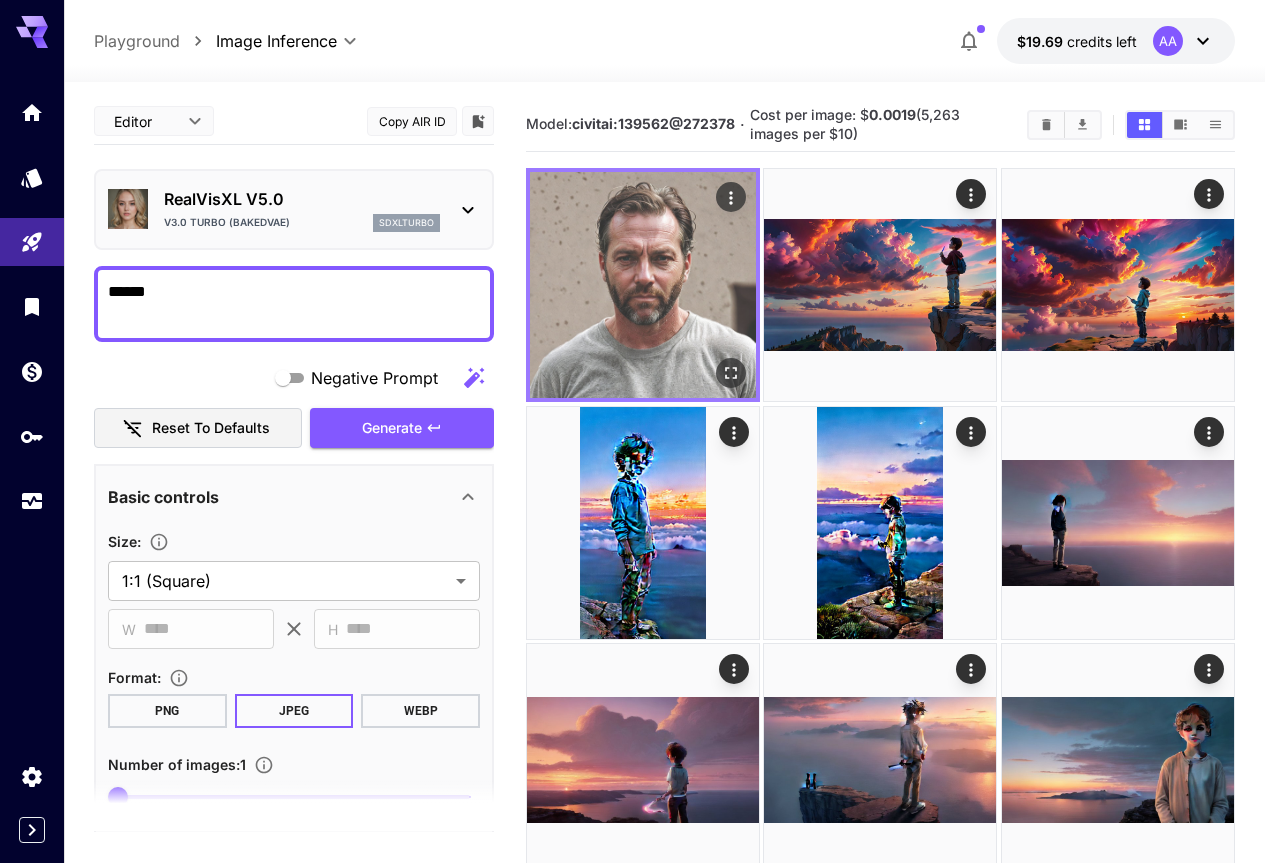 type on "*****" 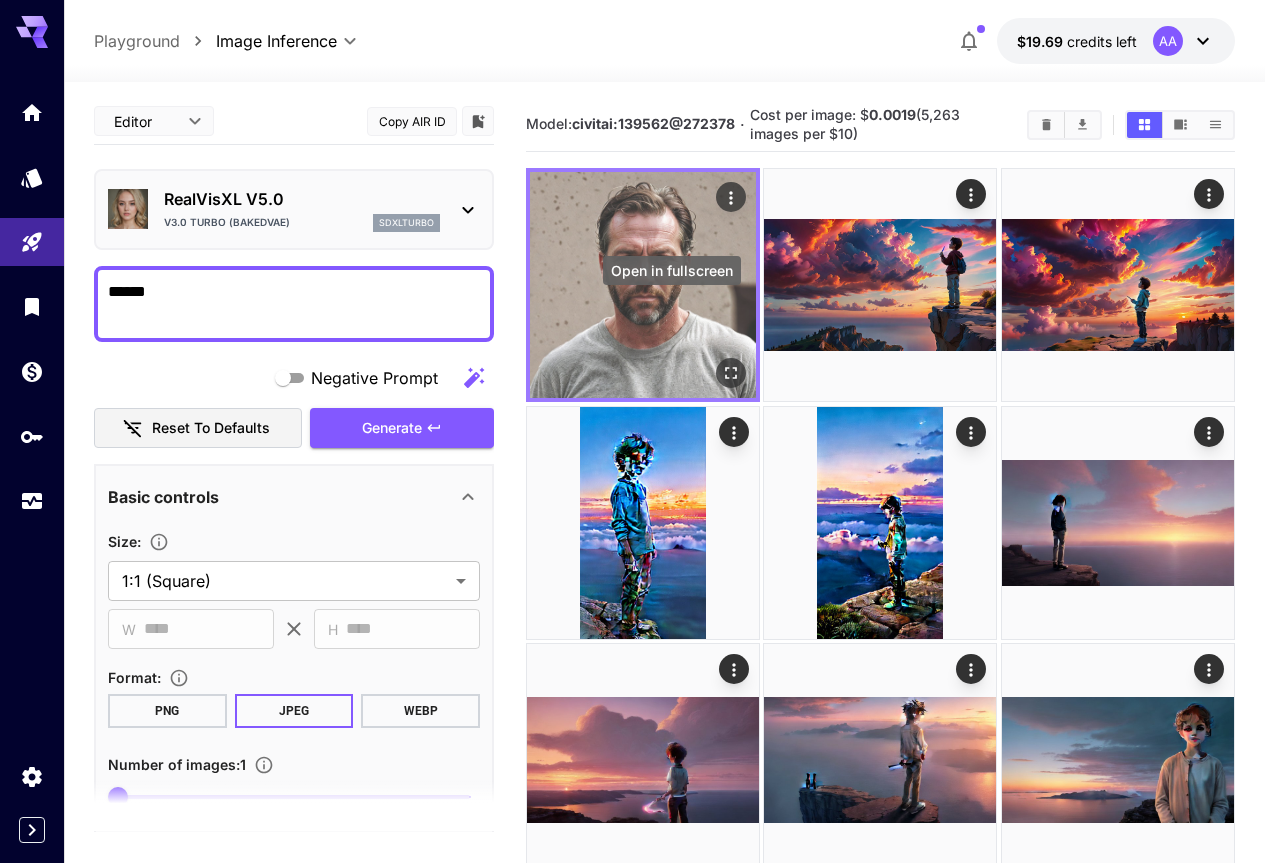 click 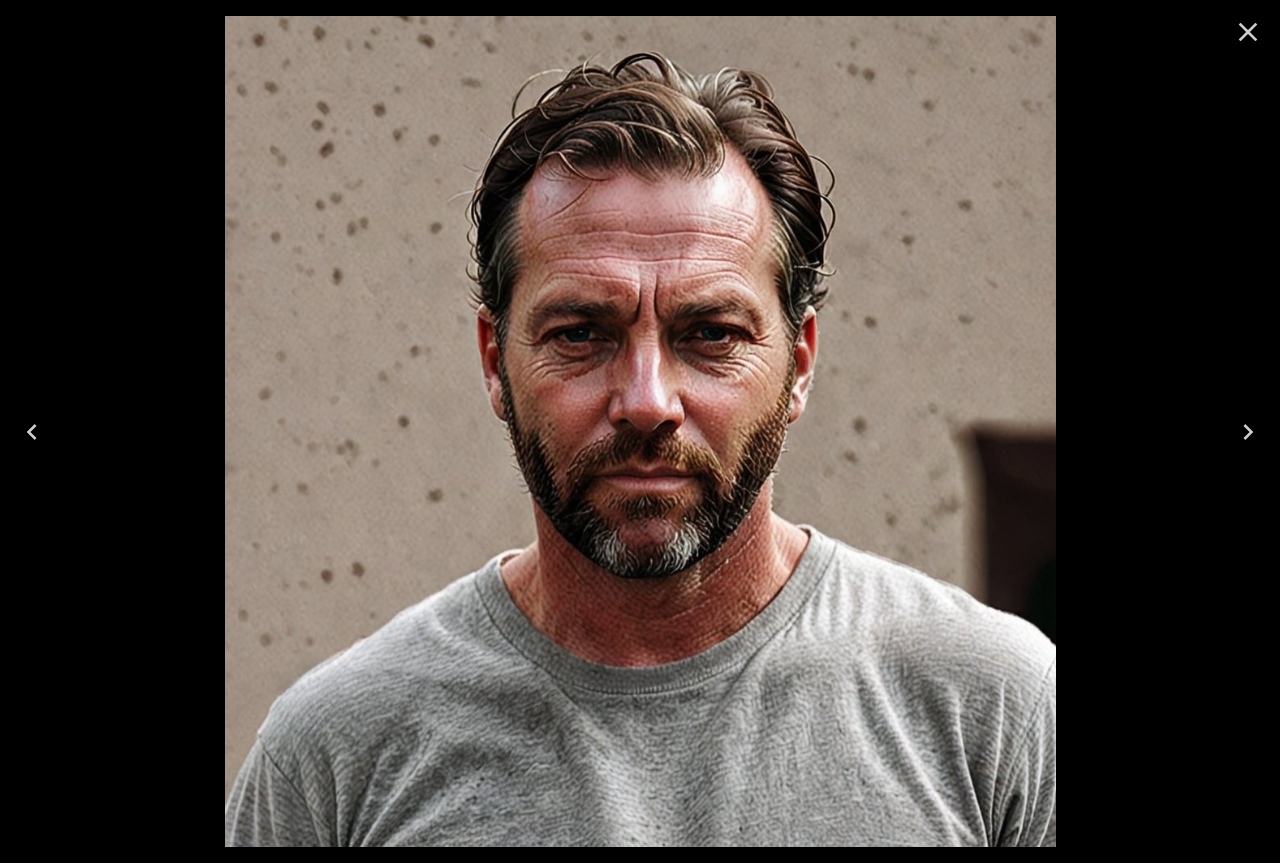 click 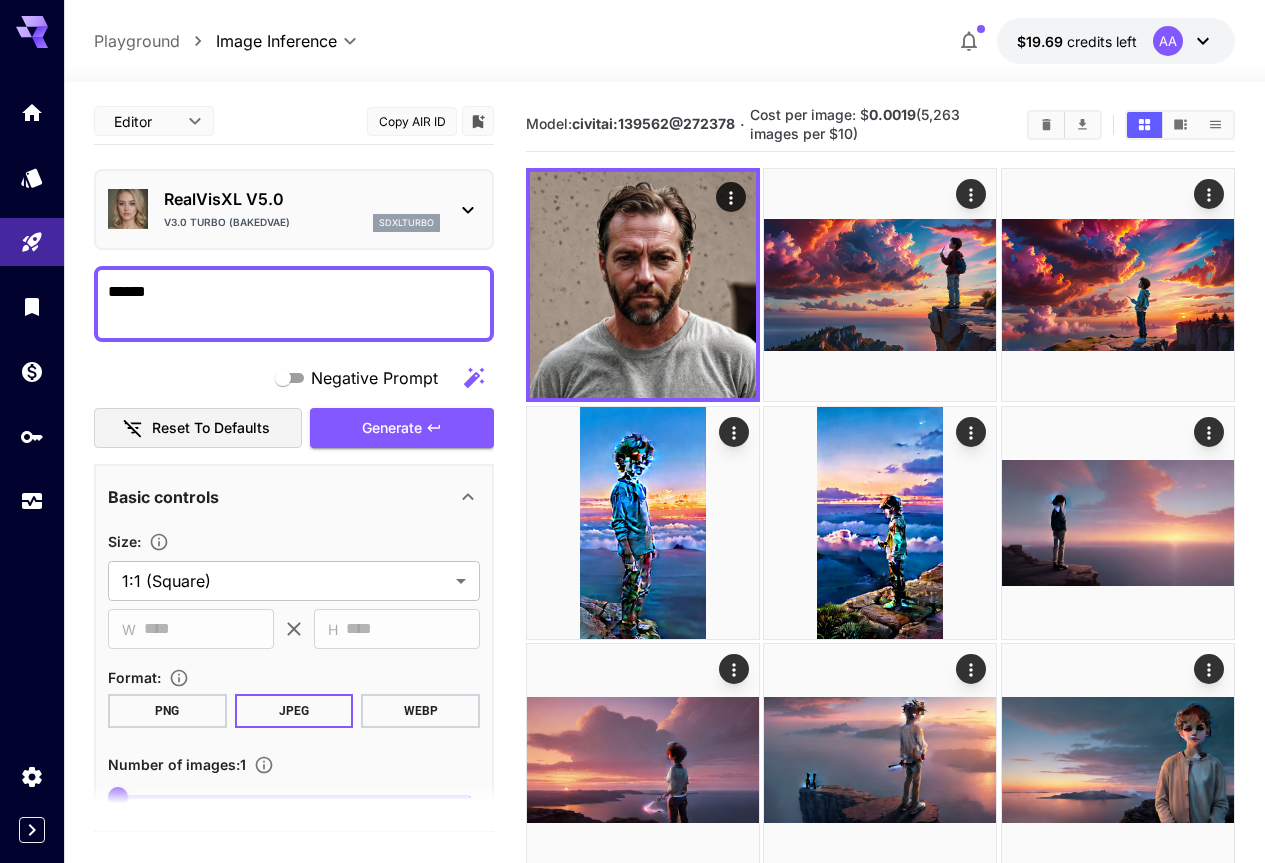 click on "*****" at bounding box center [294, 304] 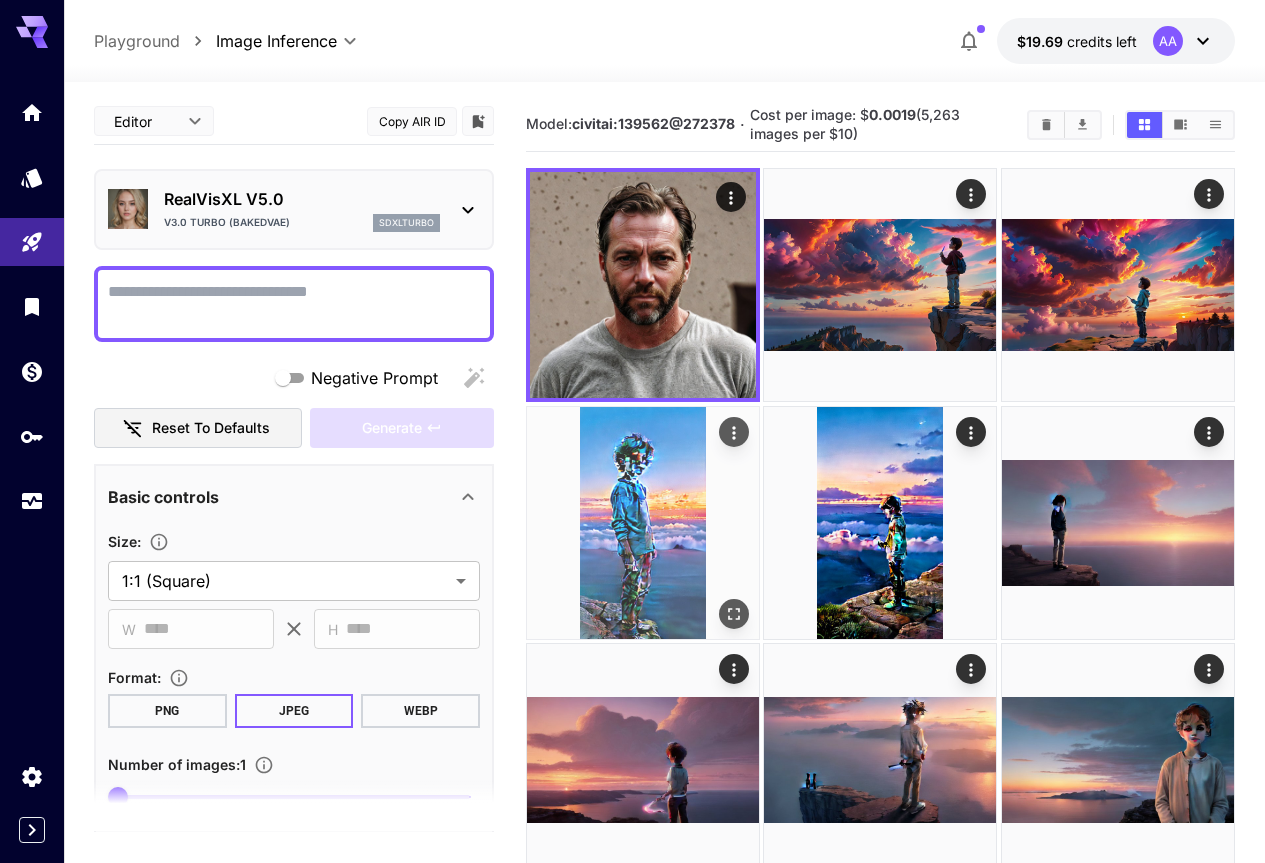 click at bounding box center (643, 523) 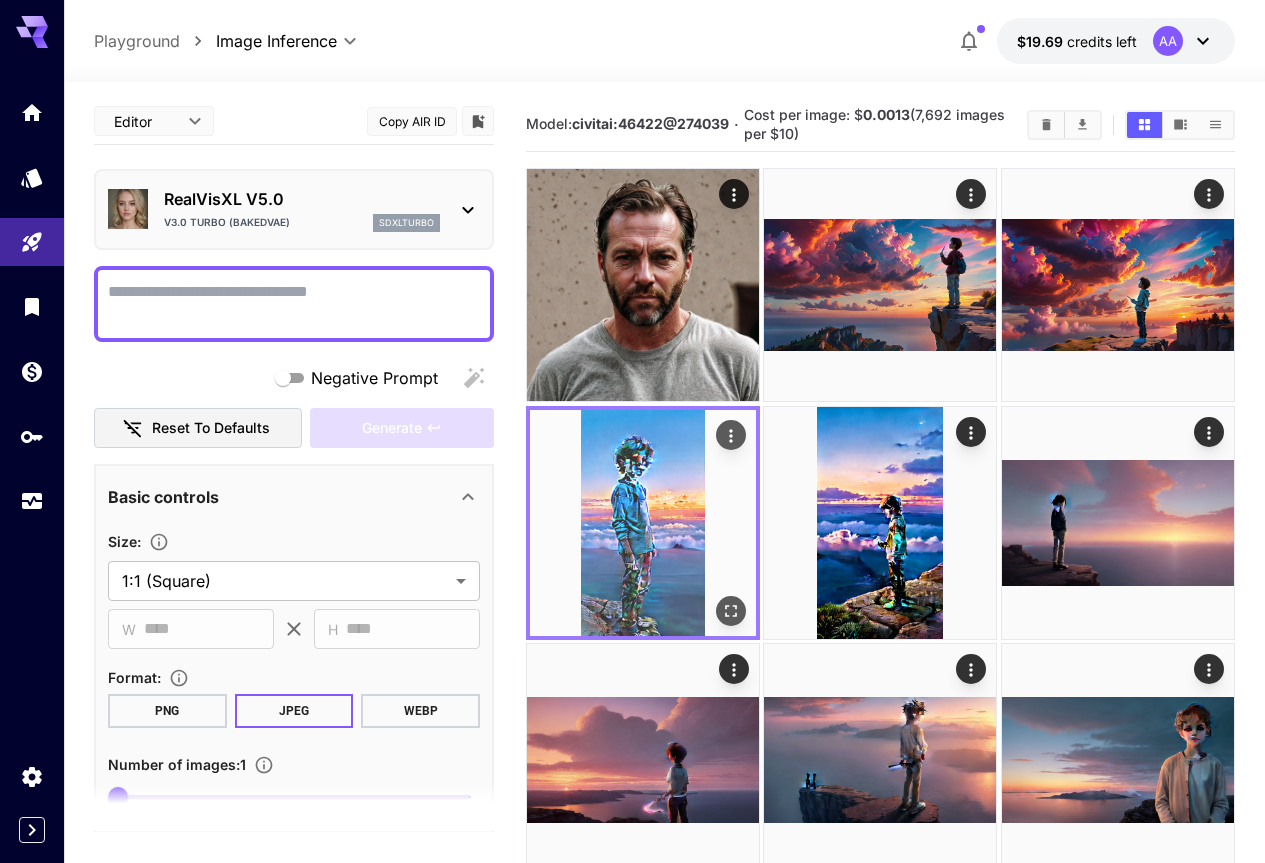 click at bounding box center [643, 523] 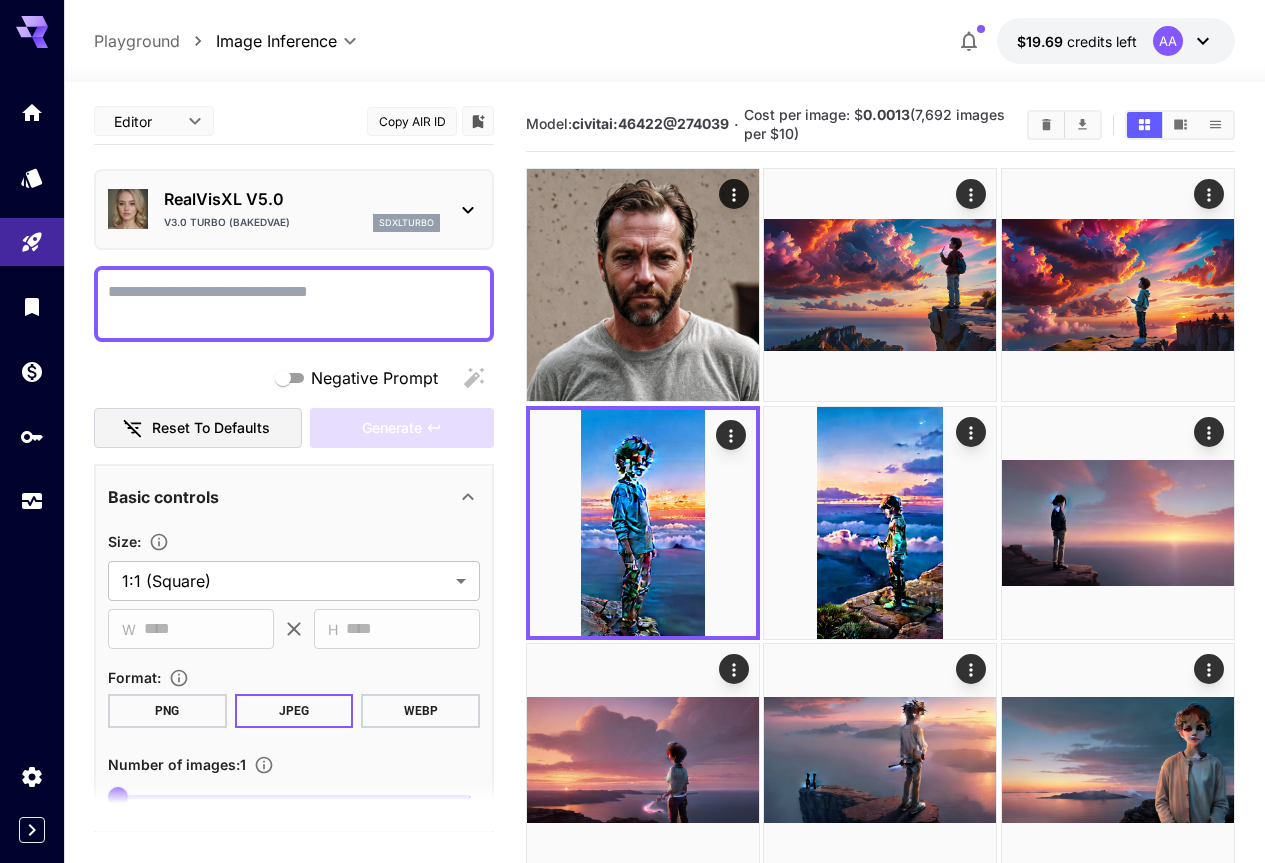 click at bounding box center (880, 641) 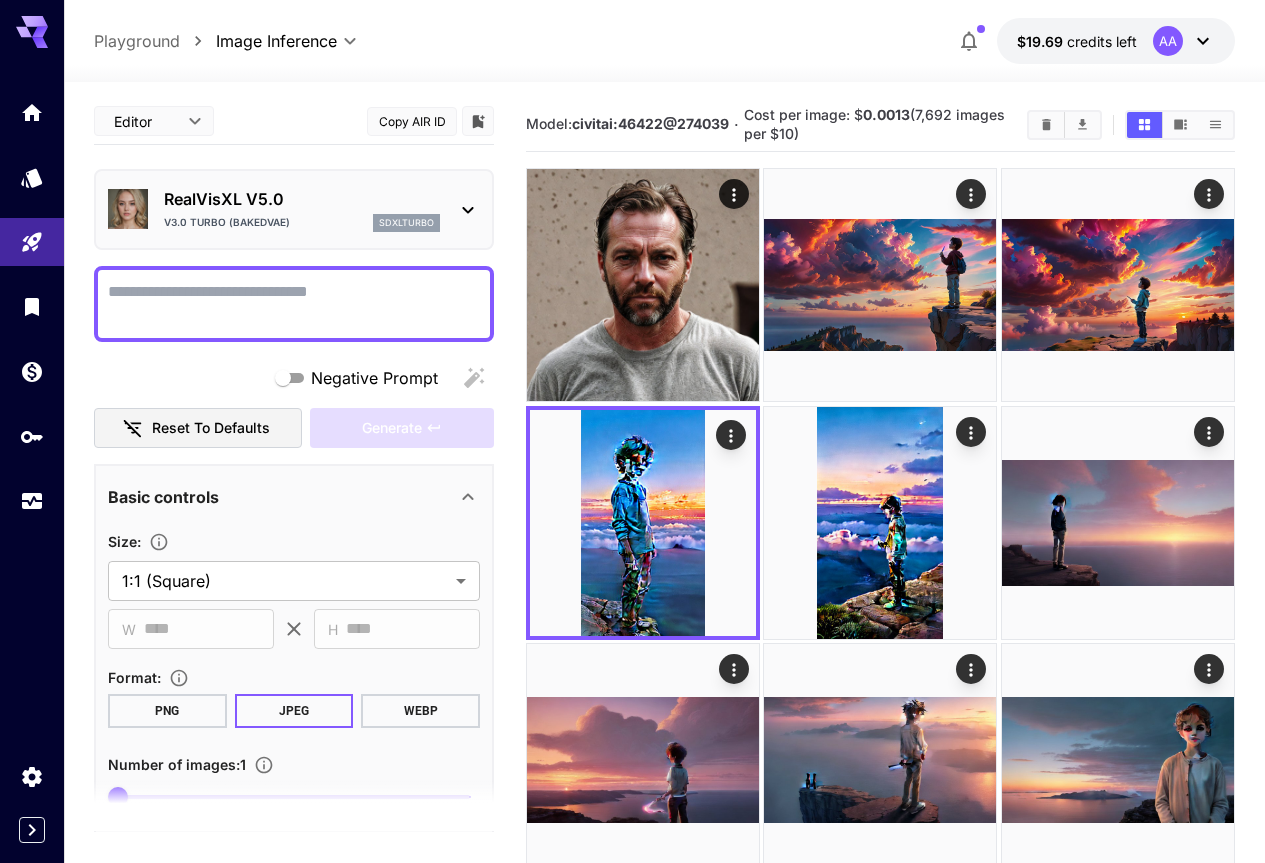 click on "[PRODUCT] [PRODUCT]" at bounding box center (302, 223) 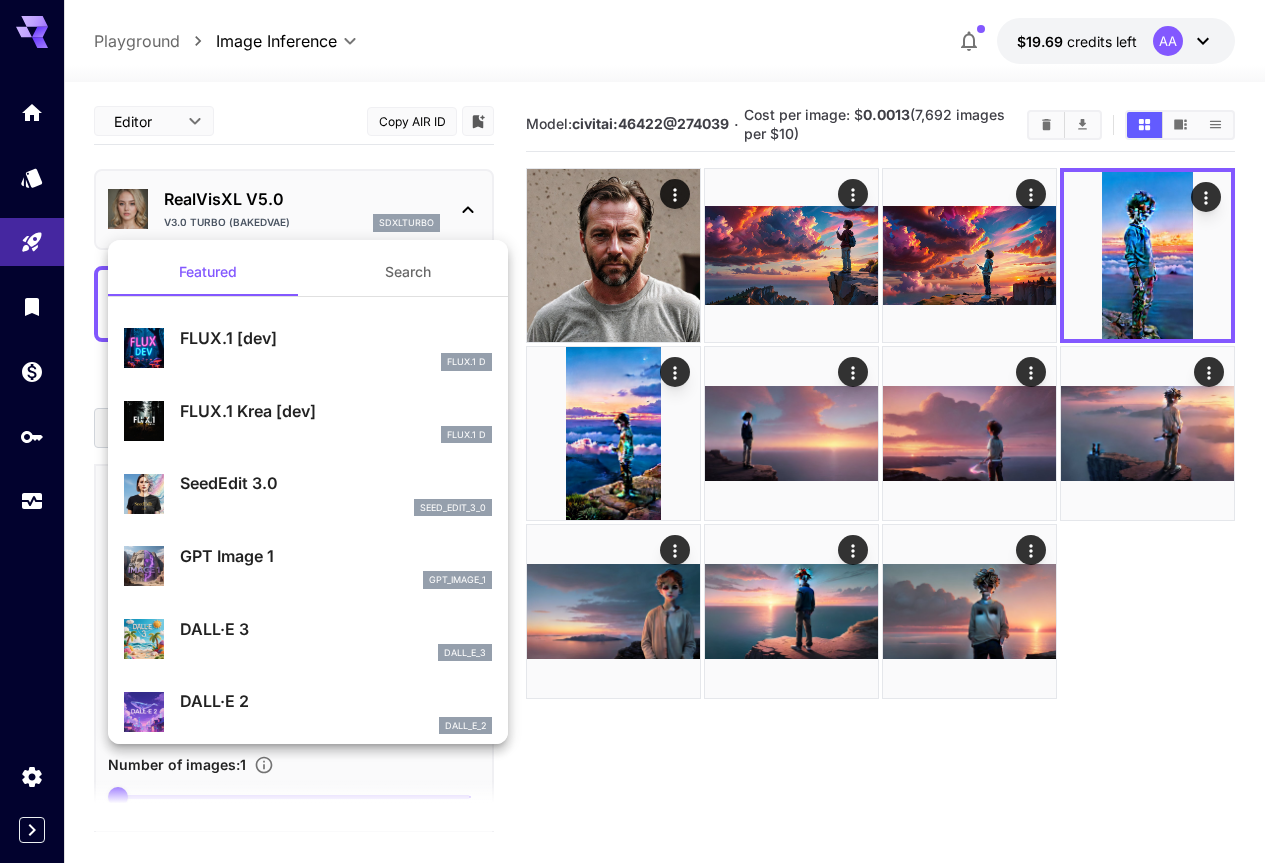 click at bounding box center [640, 431] 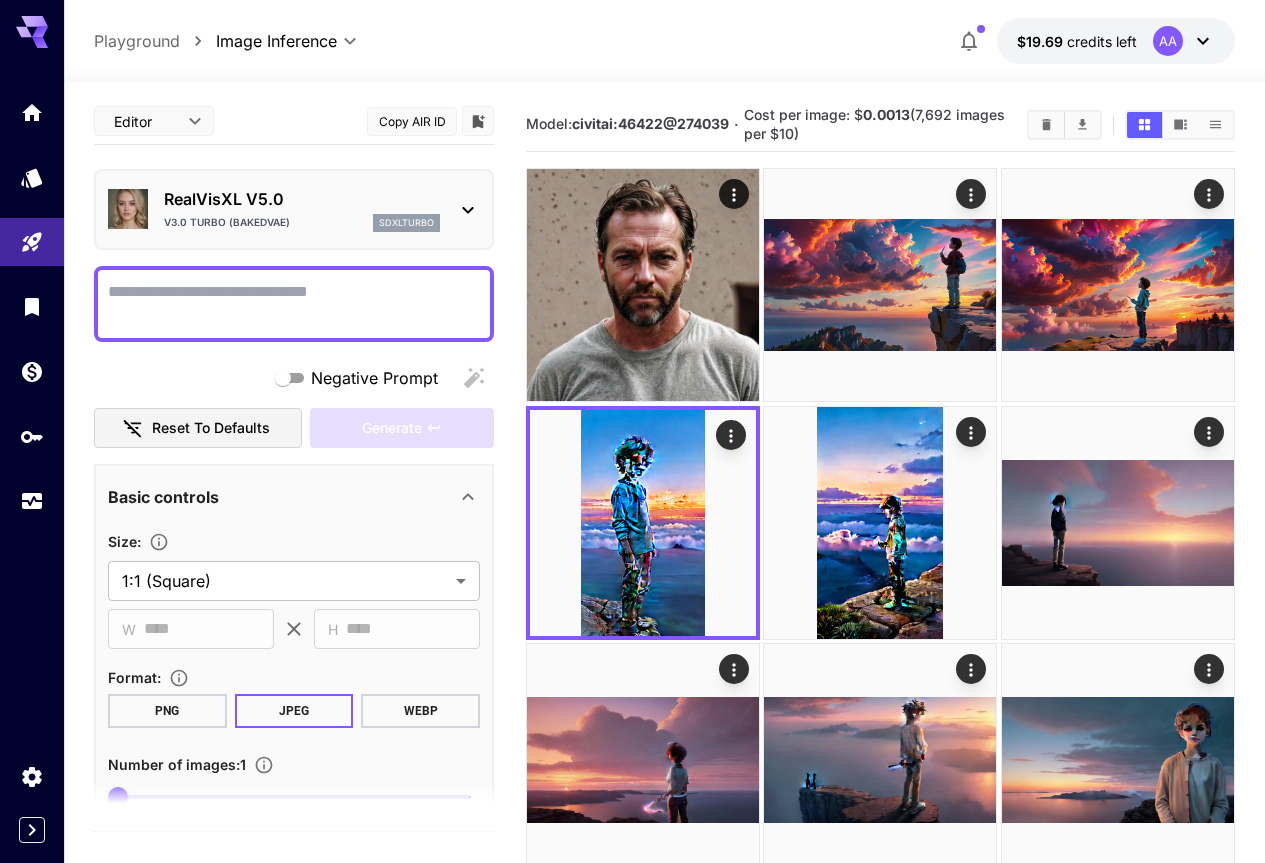 click at bounding box center [880, 641] 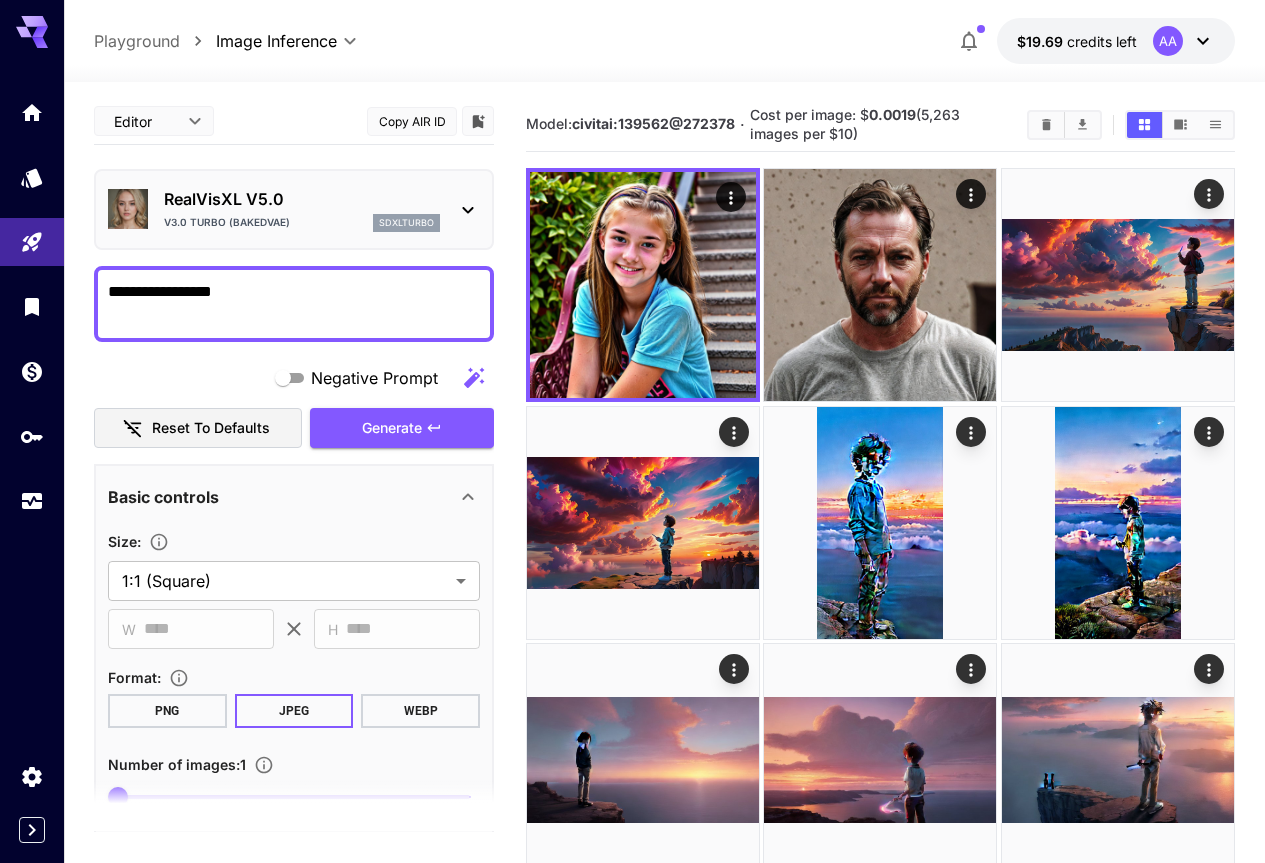 click at bounding box center (643, 285) 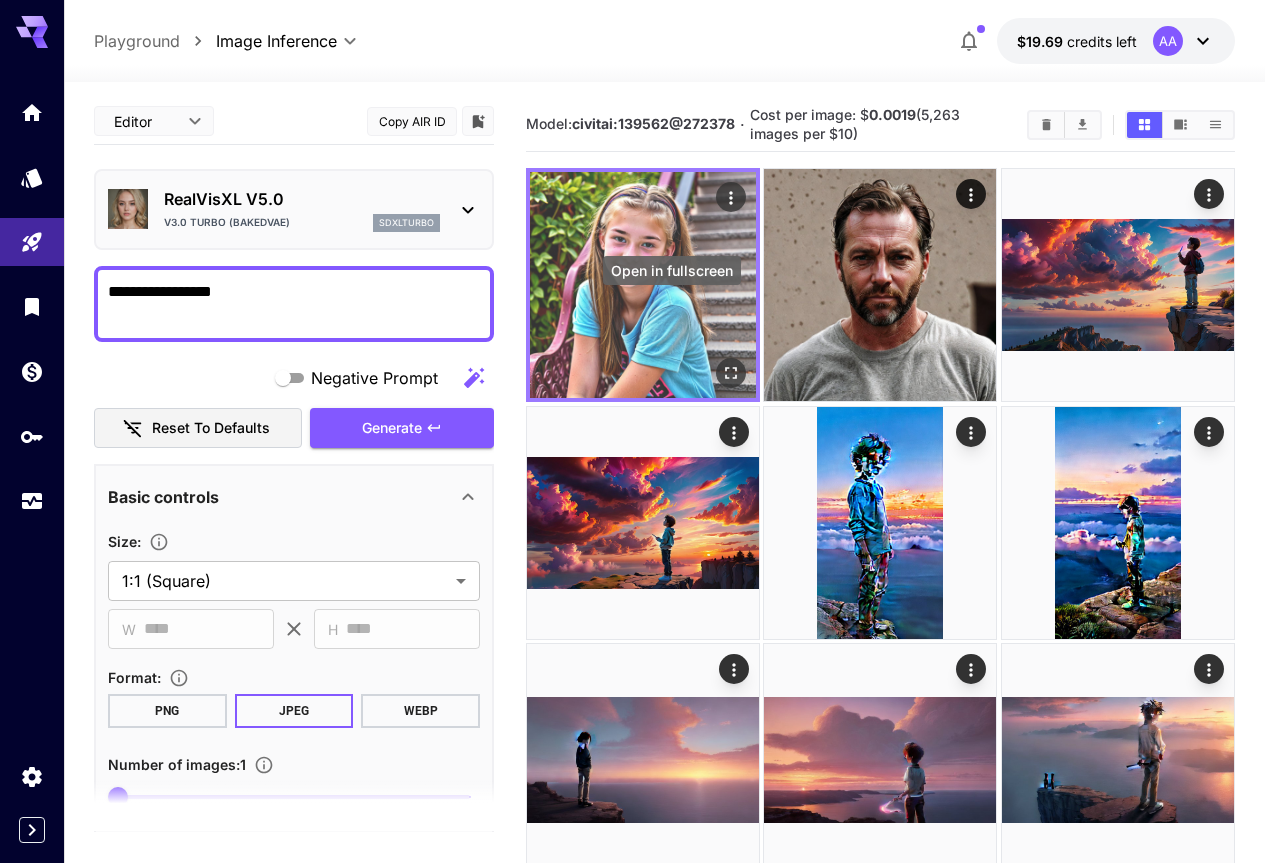 click 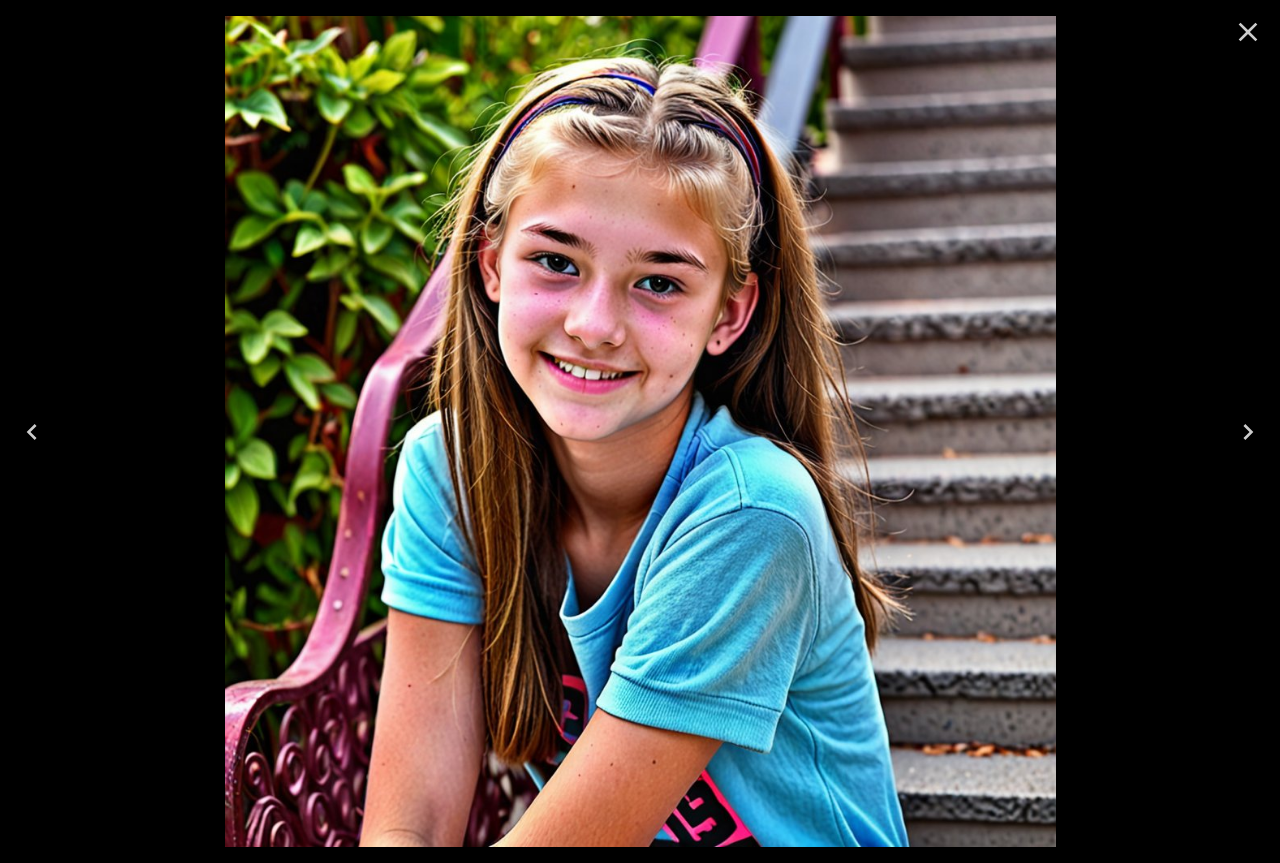 click 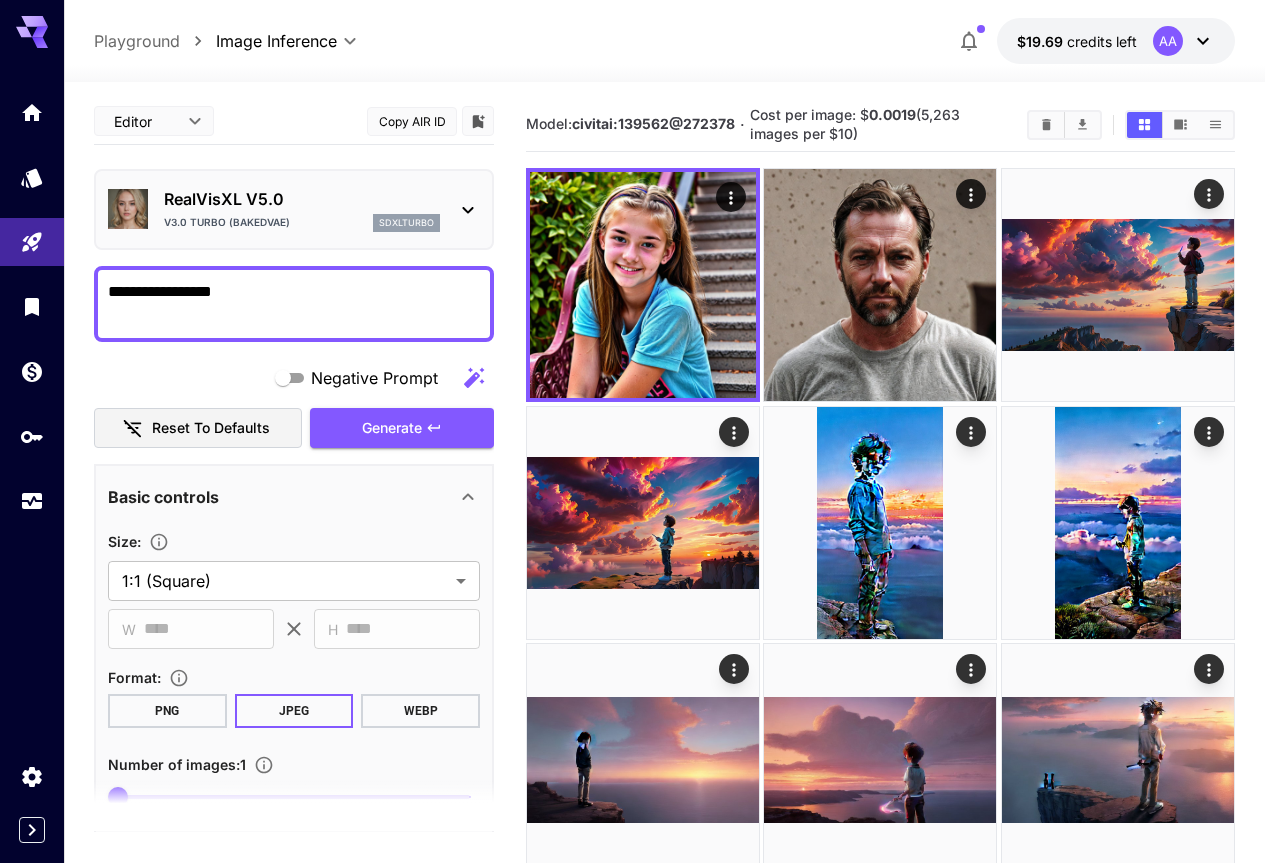 drag, startPoint x: 306, startPoint y: 295, endPoint x: 228, endPoint y: 297, distance: 78.025635 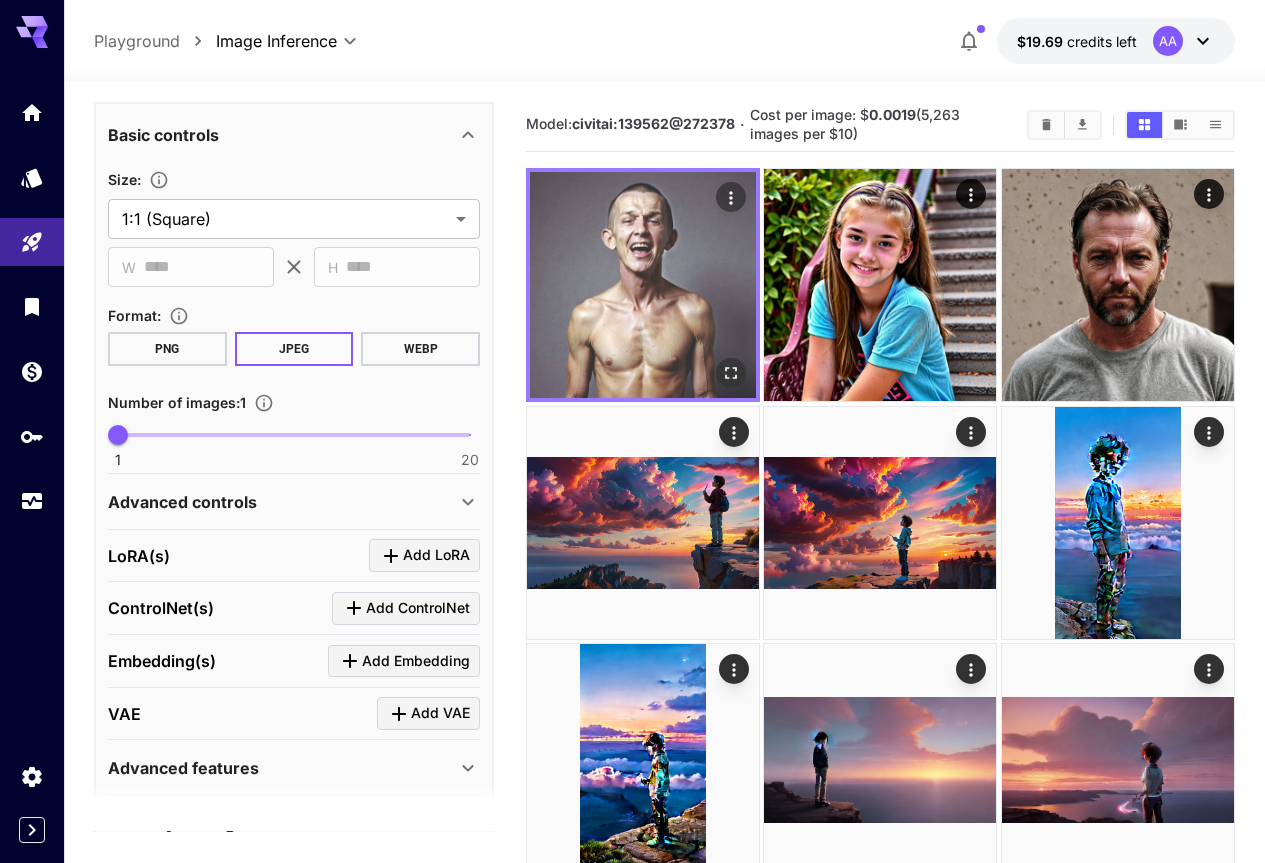 scroll, scrollTop: 332, scrollLeft: 0, axis: vertical 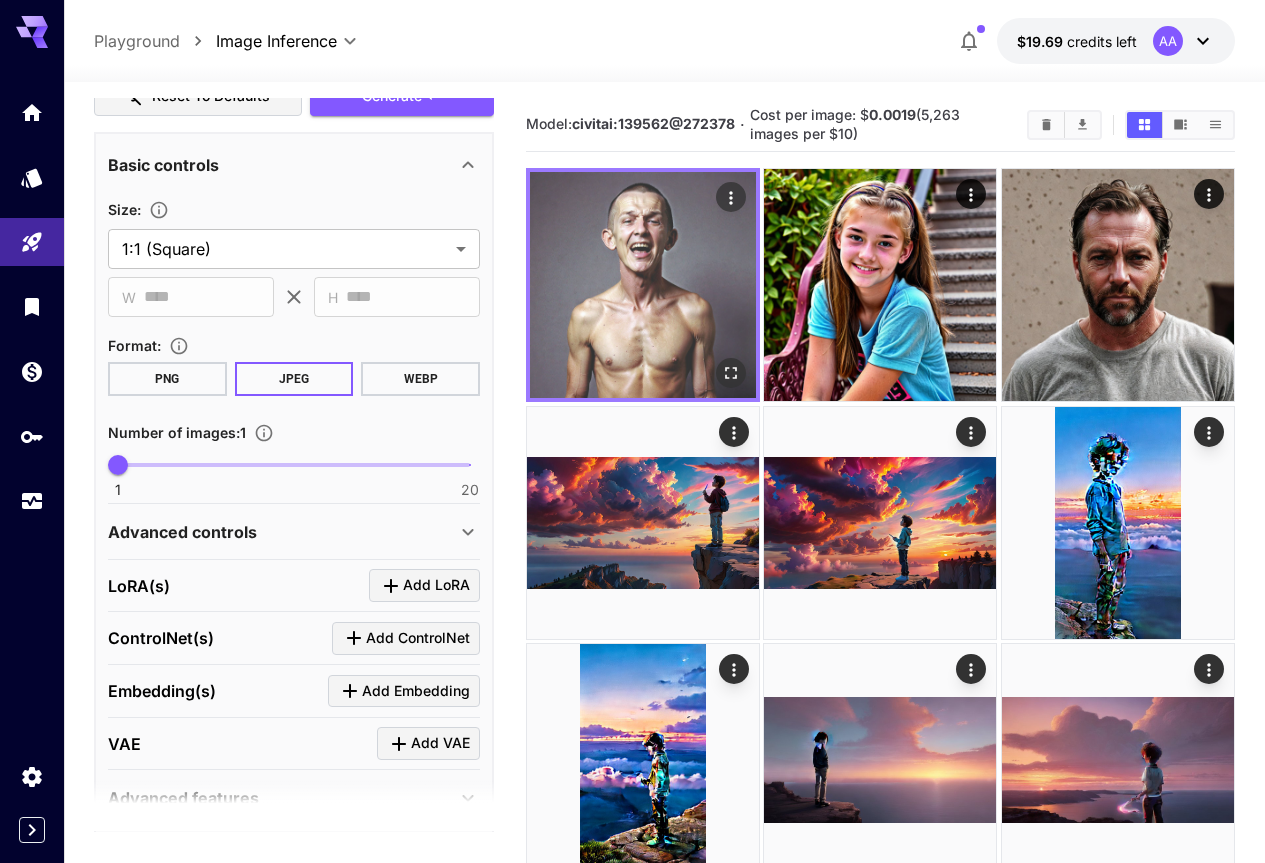 click at bounding box center [643, 285] 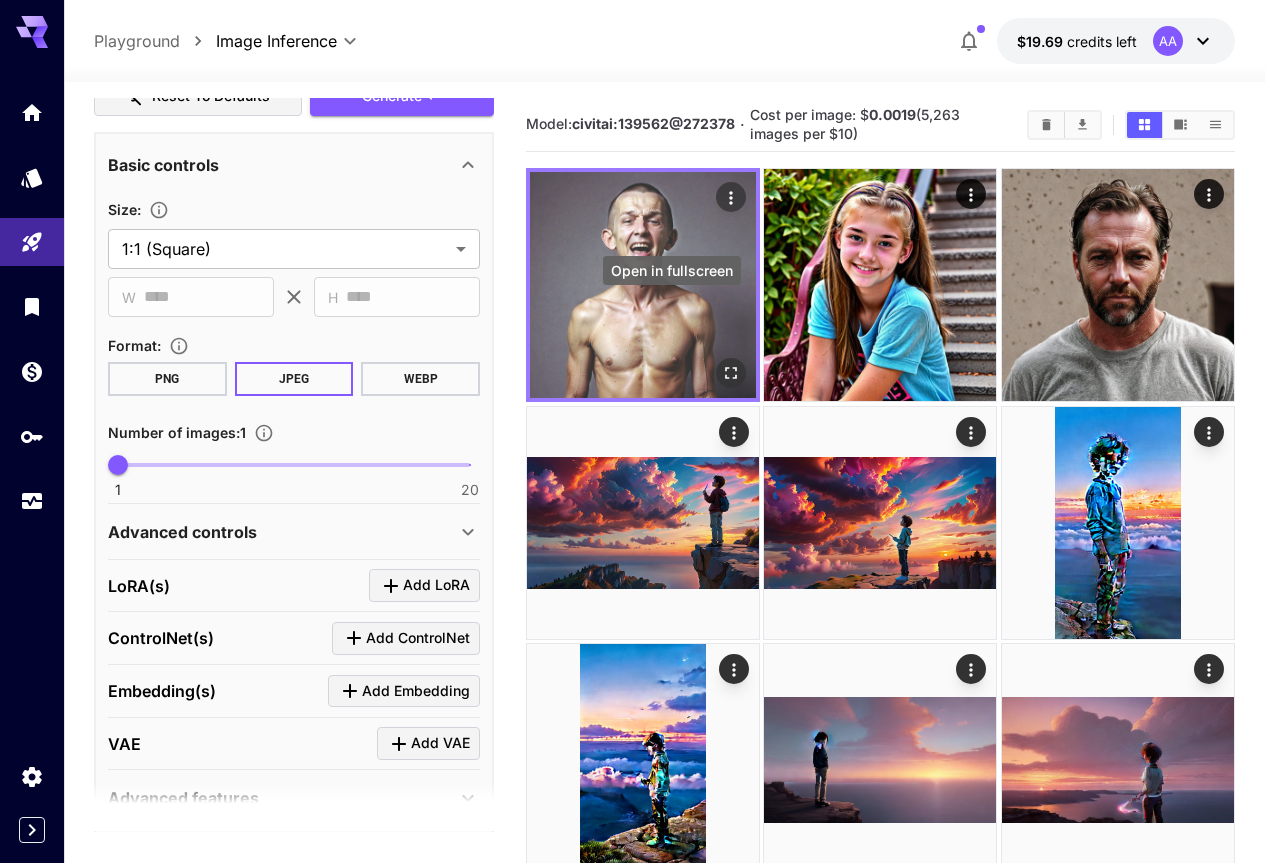 click 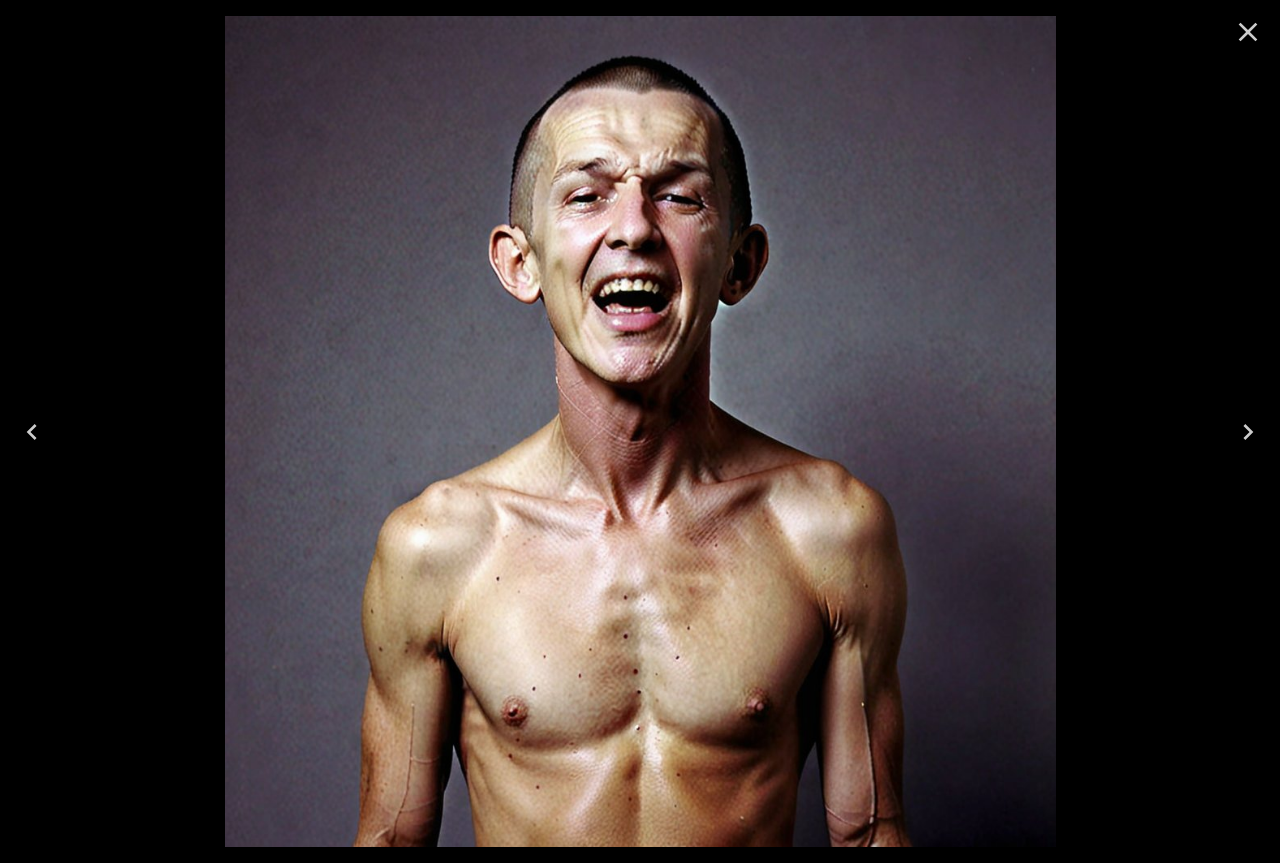 click at bounding box center [1248, 32] 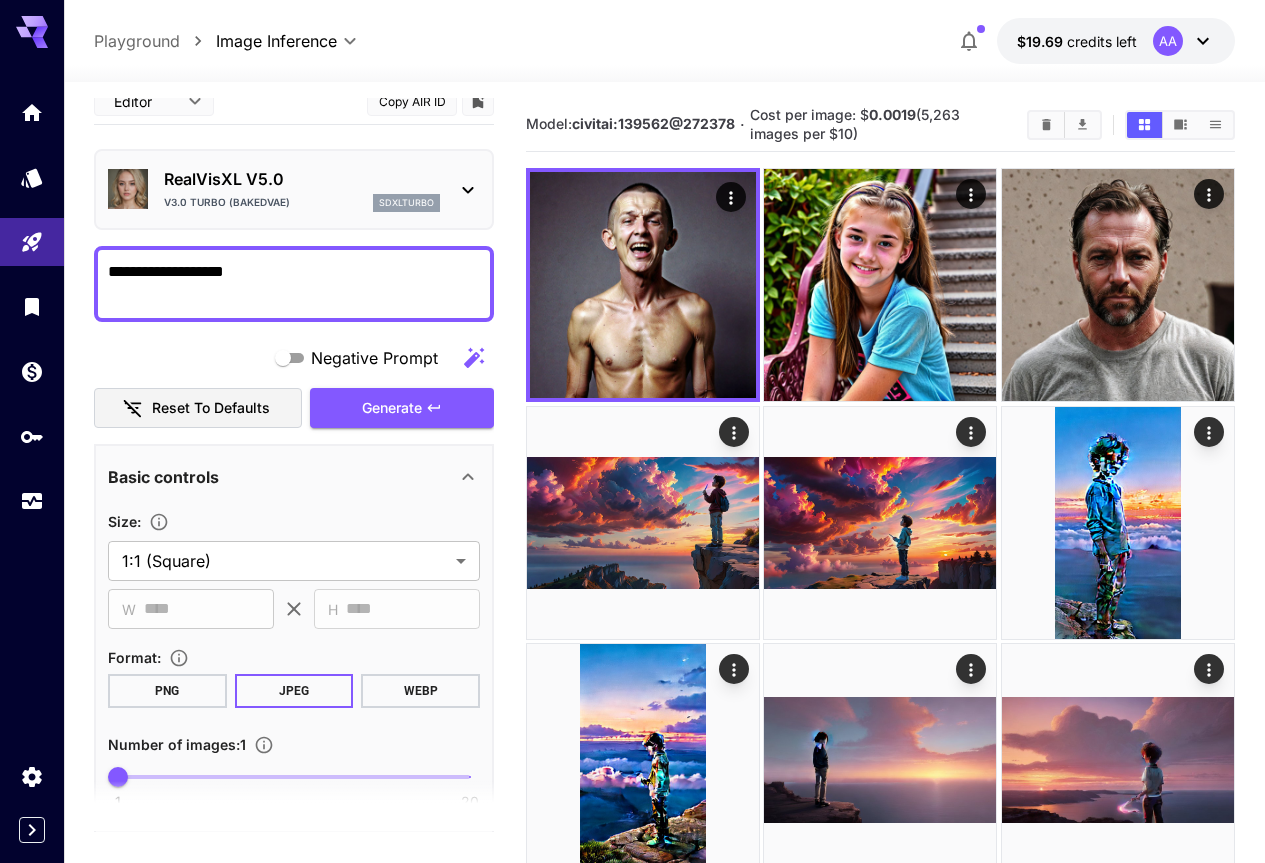 scroll, scrollTop: 0, scrollLeft: 0, axis: both 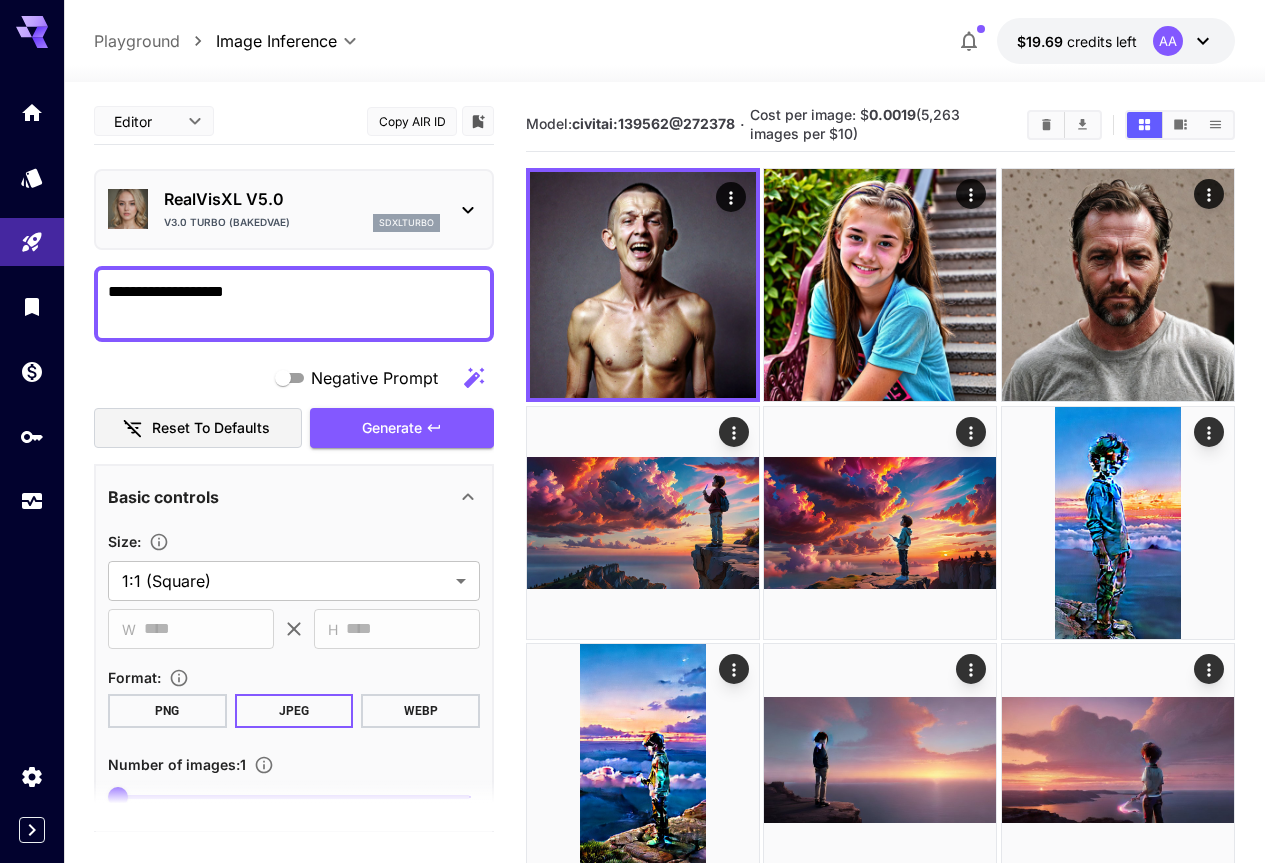 click on "**********" at bounding box center [294, 304] 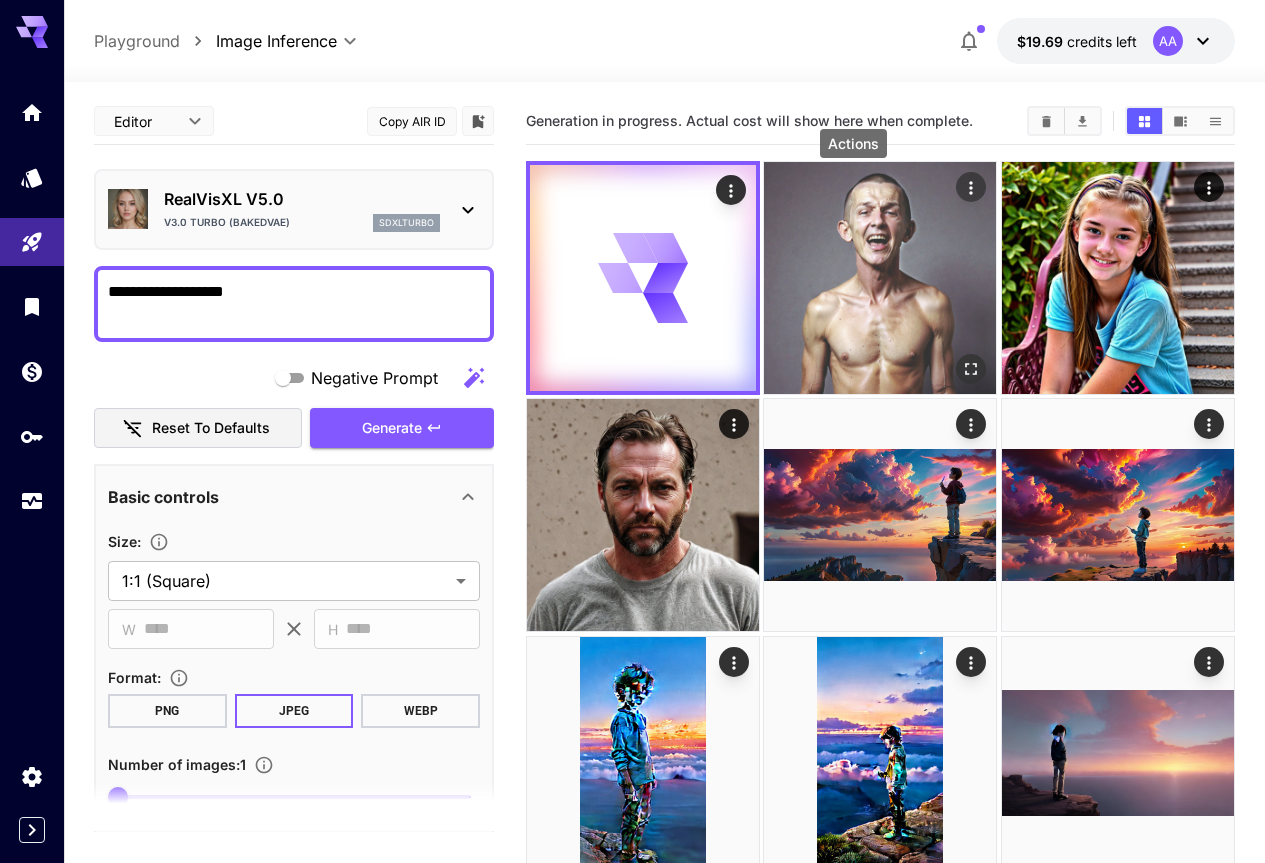 click 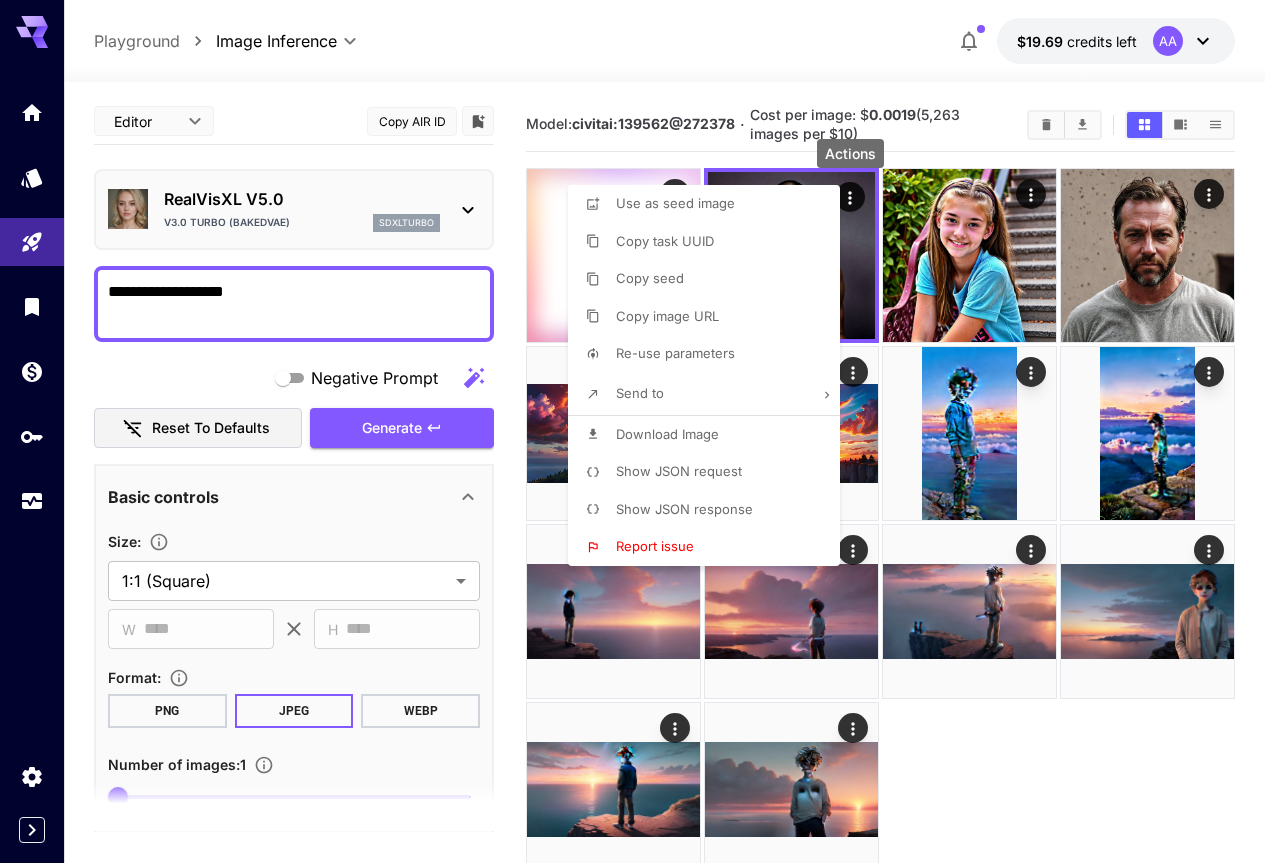 click at bounding box center [640, 431] 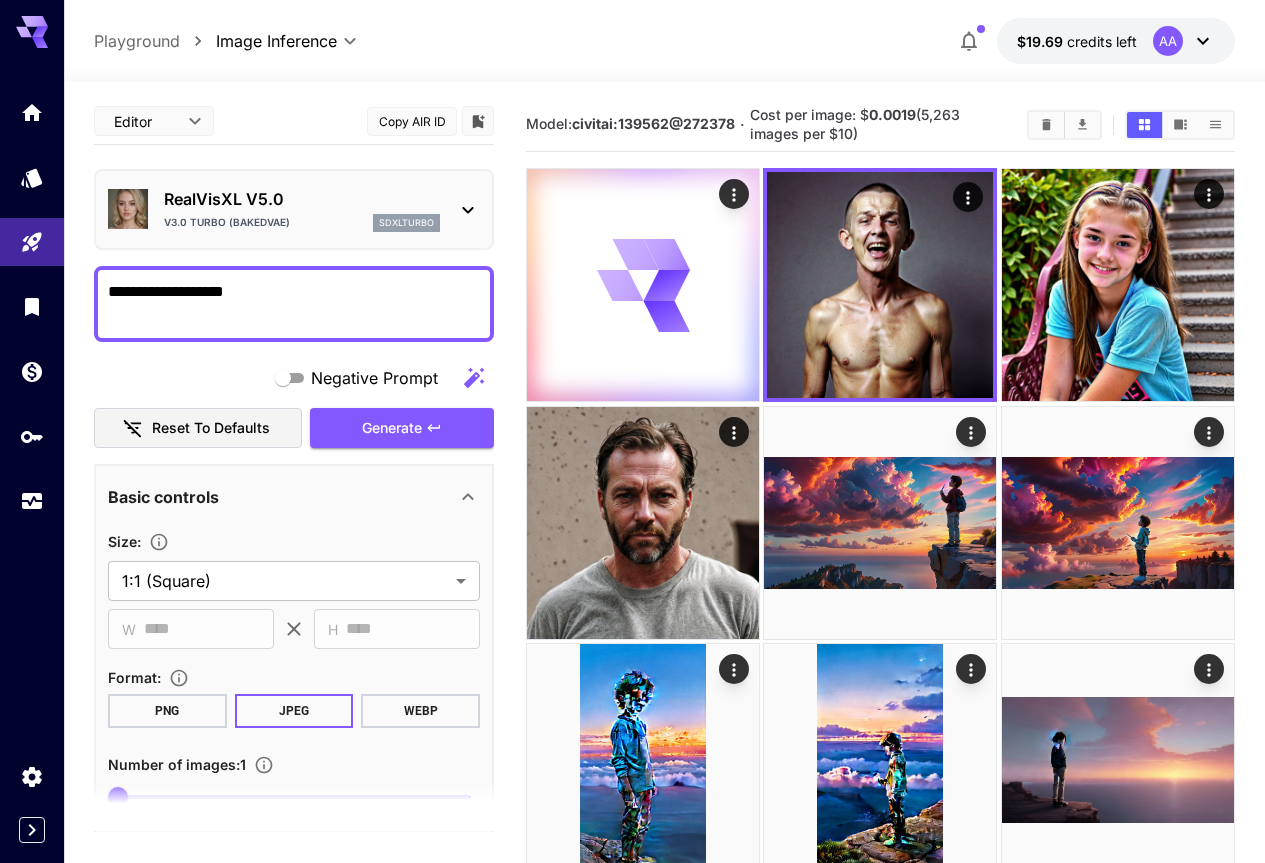 click at bounding box center [880, 285] 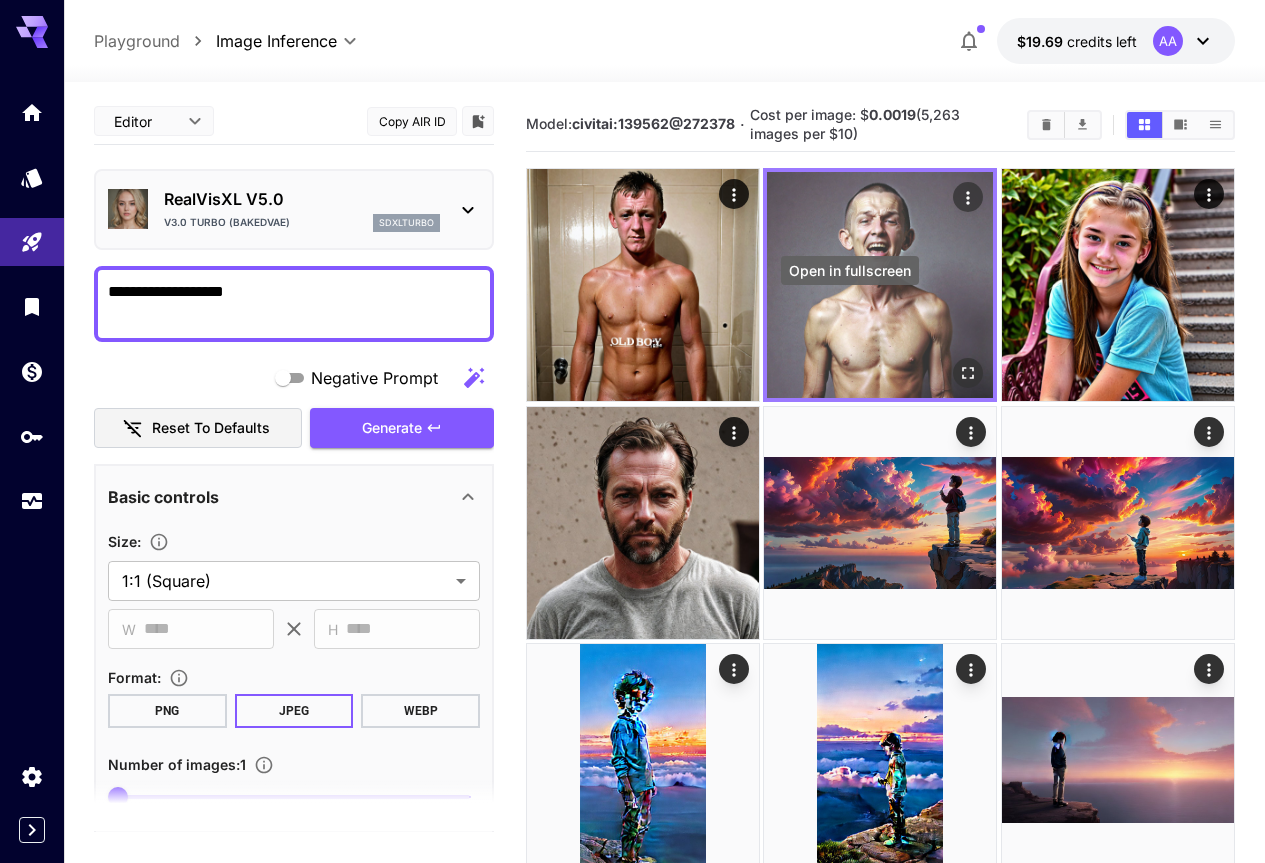 click at bounding box center [969, 374] 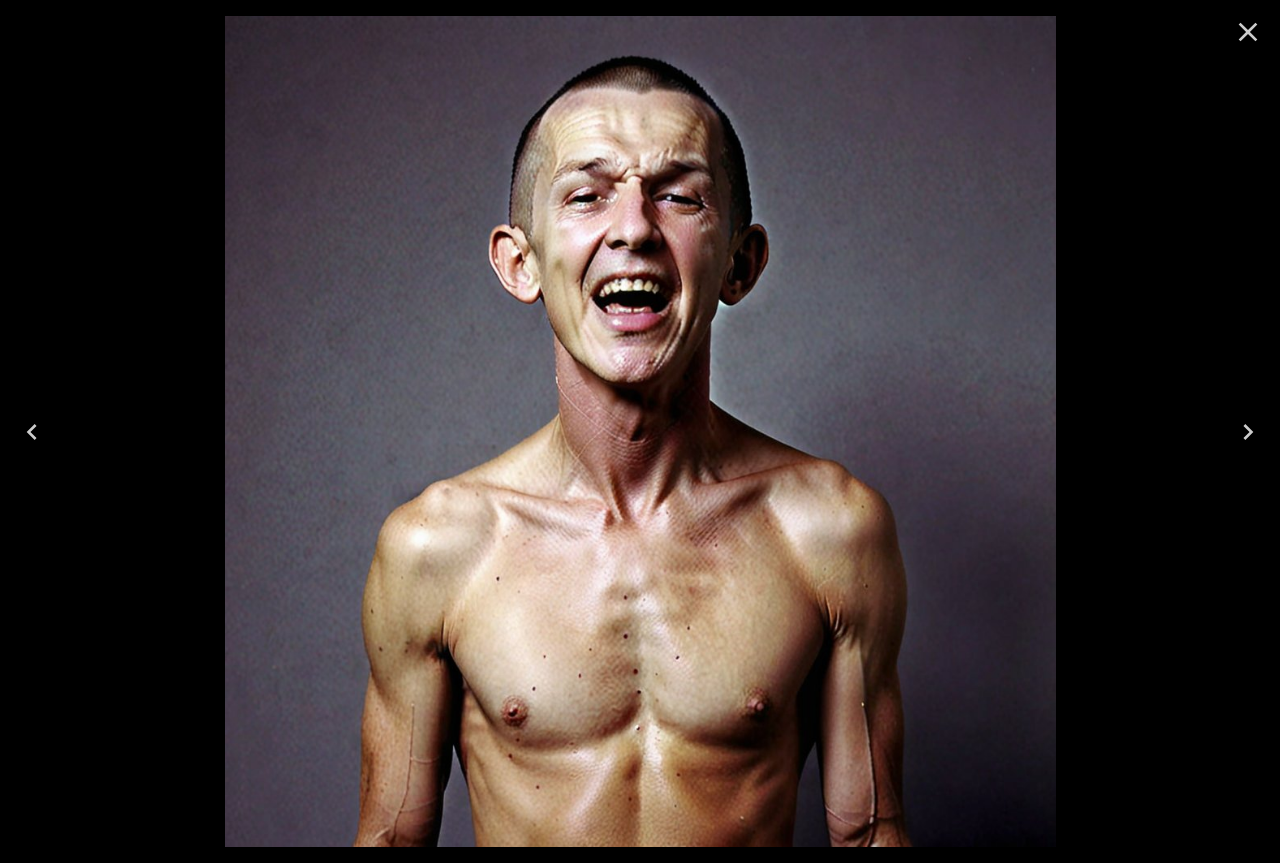 click 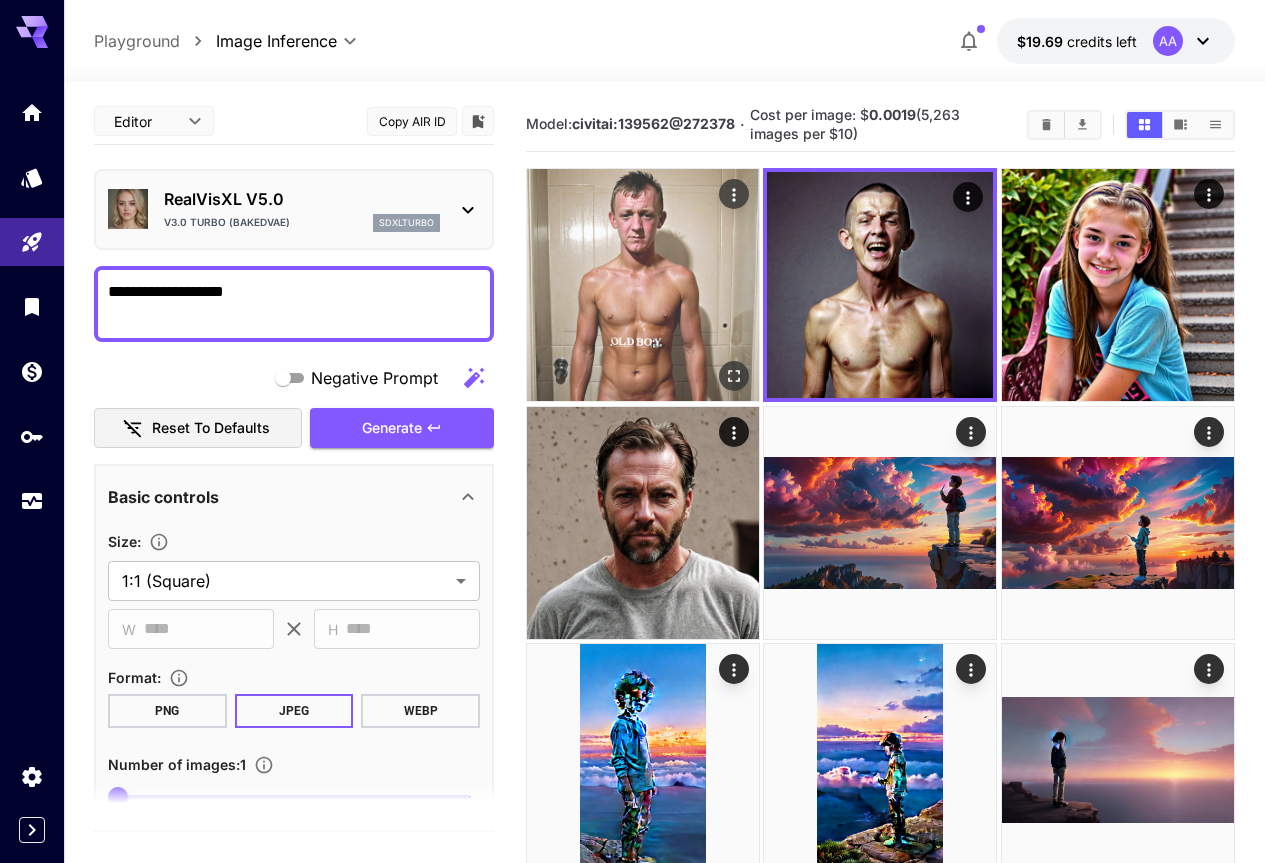 click at bounding box center (643, 285) 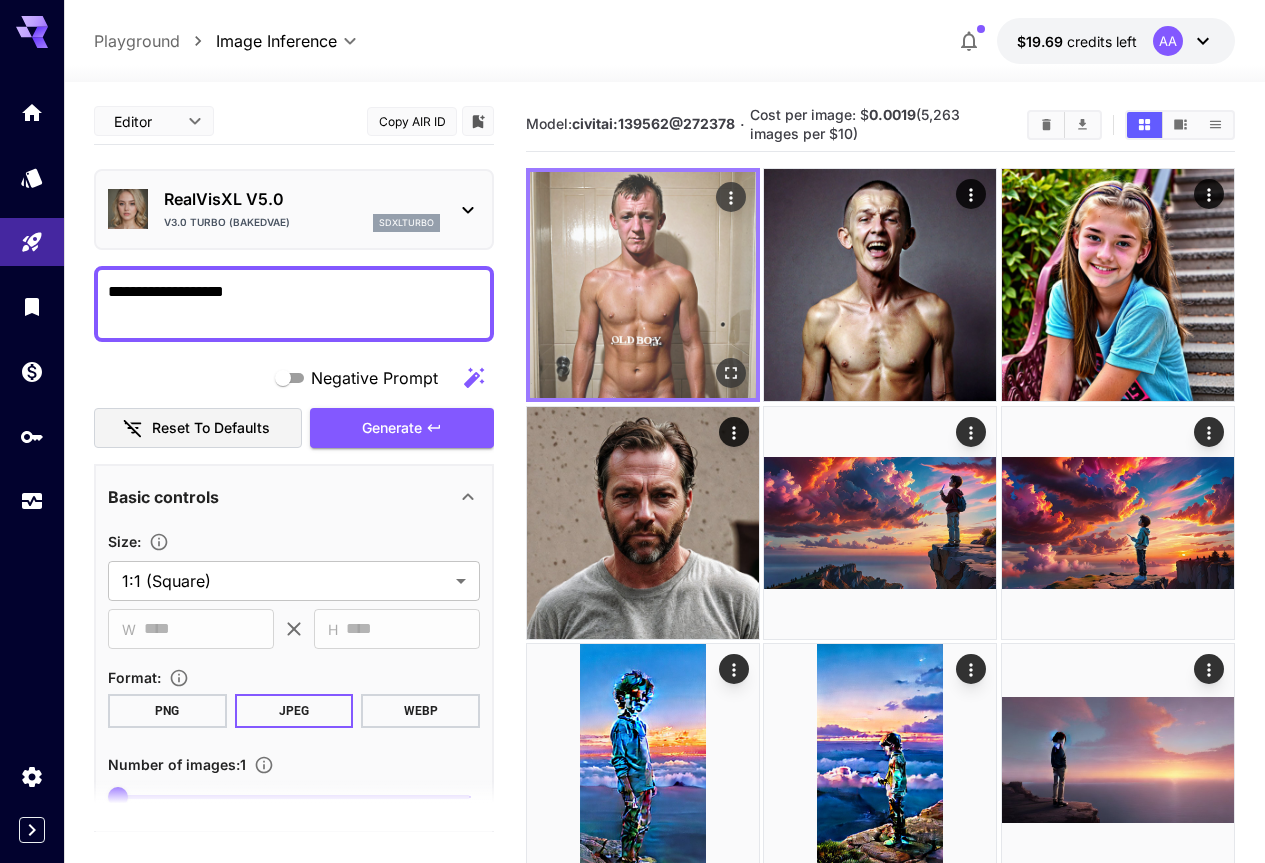 click at bounding box center (643, 285) 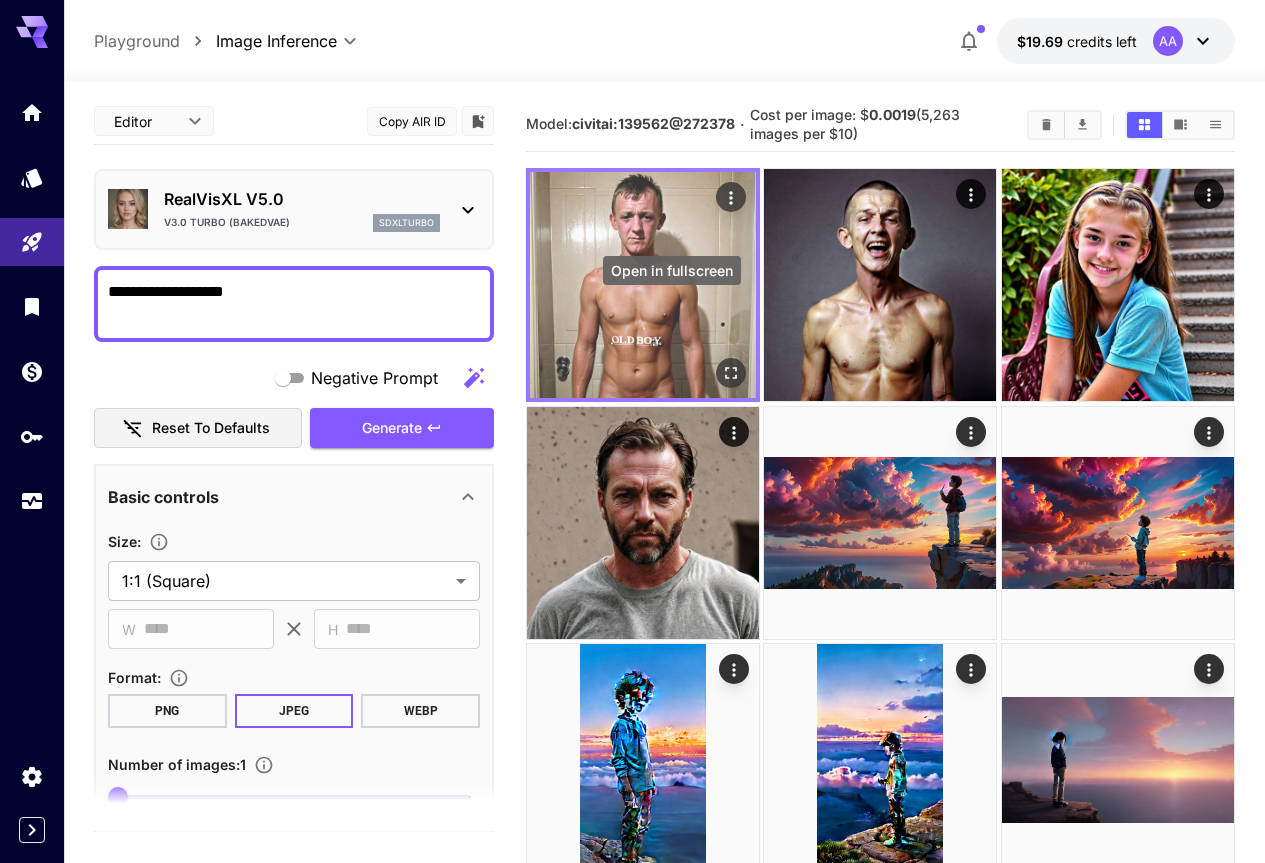click on "Open in fullscreen" at bounding box center [672, 276] 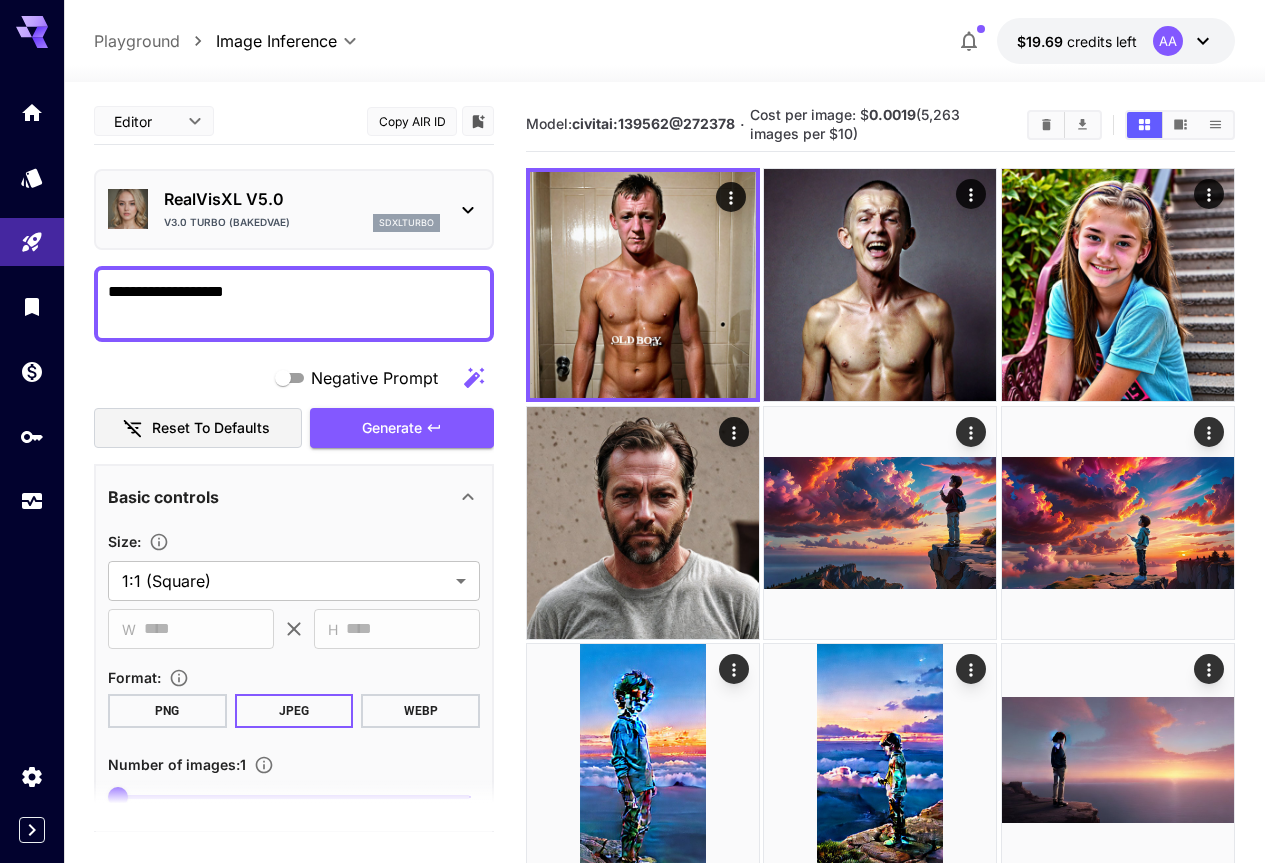 click on "**********" at bounding box center (294, 304) 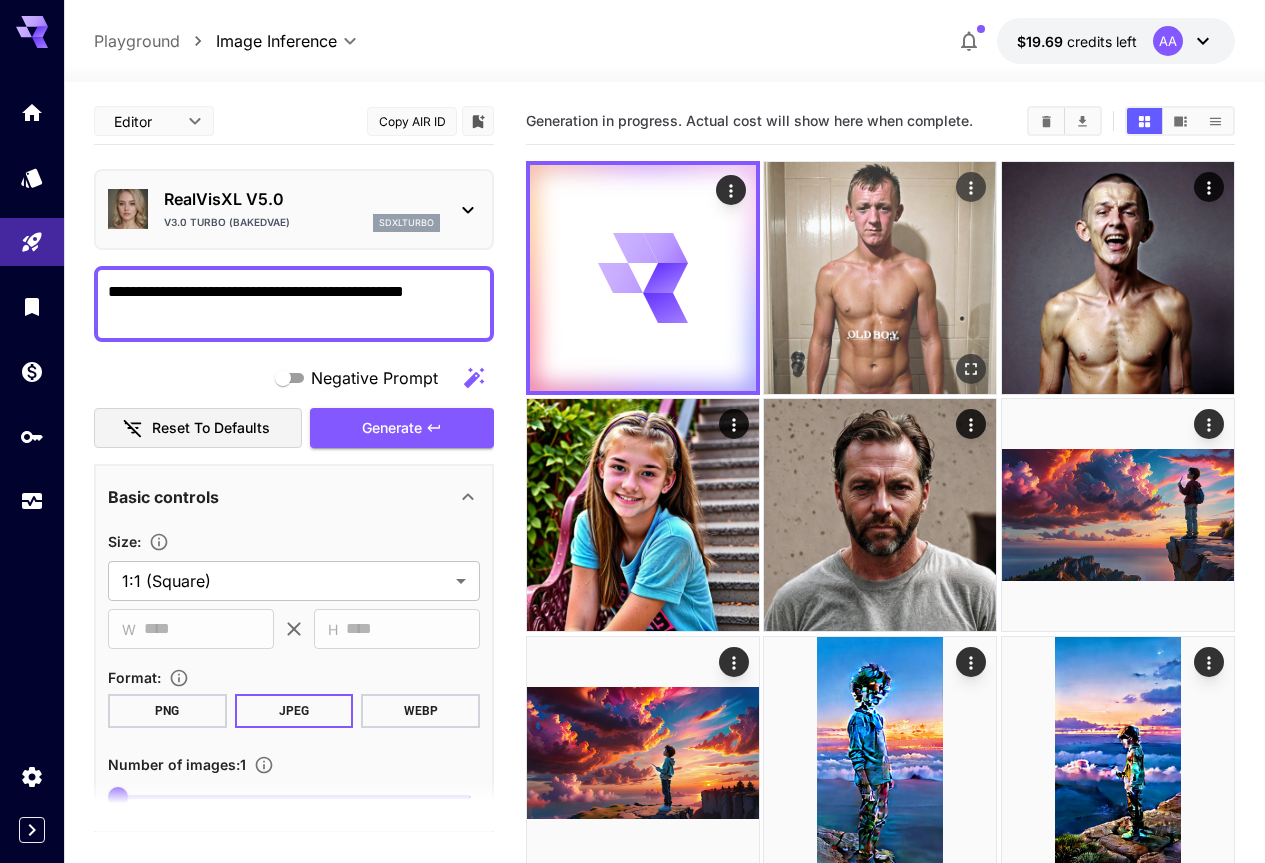 type on "**********" 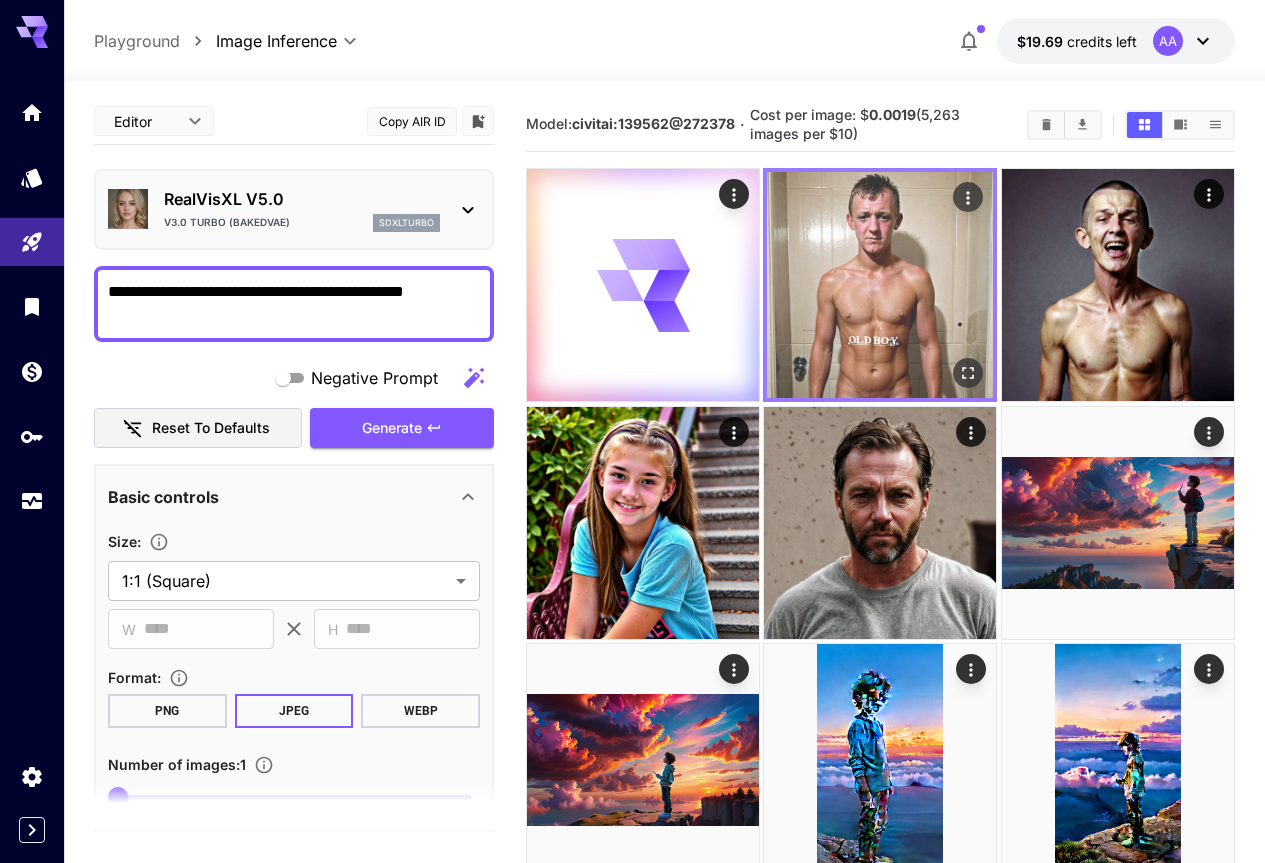 click at bounding box center (969, 374) 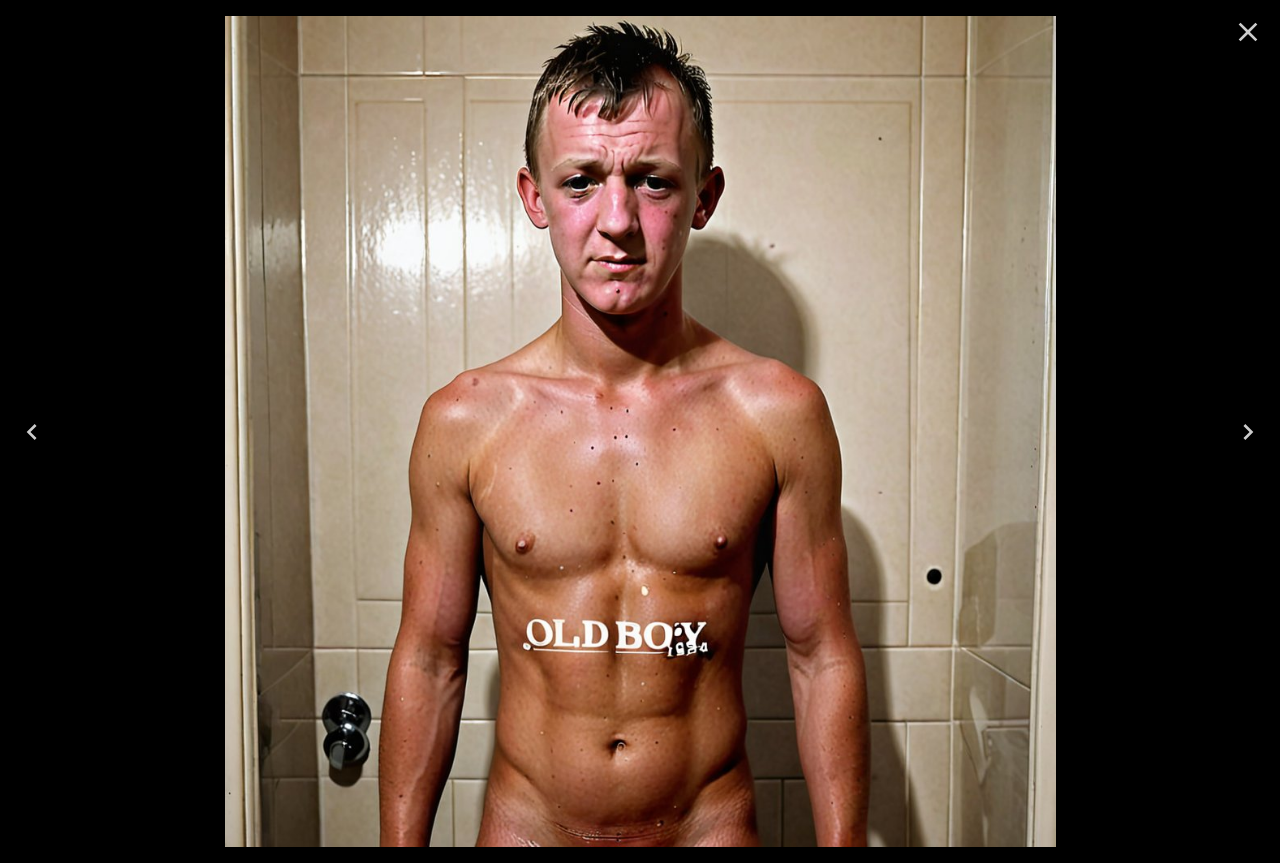 click 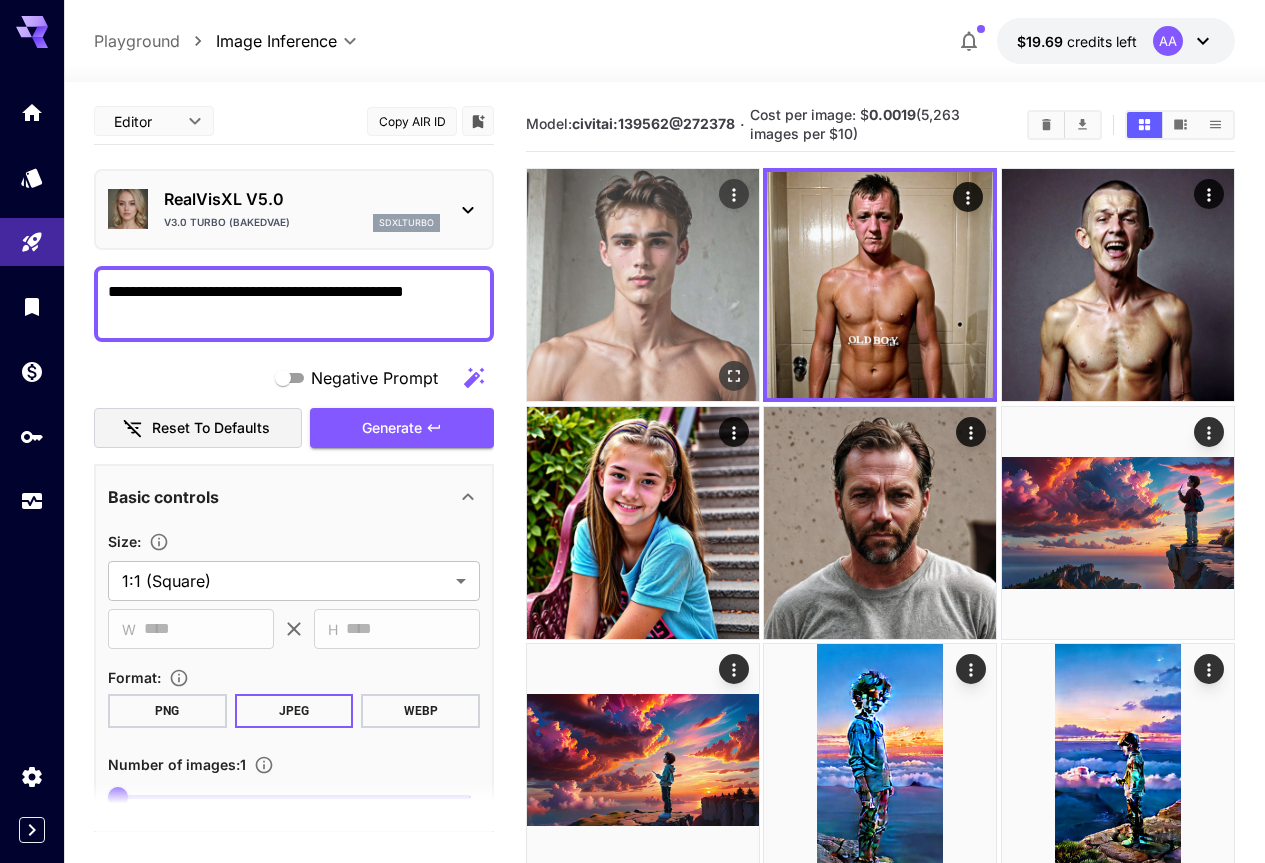 click at bounding box center [643, 285] 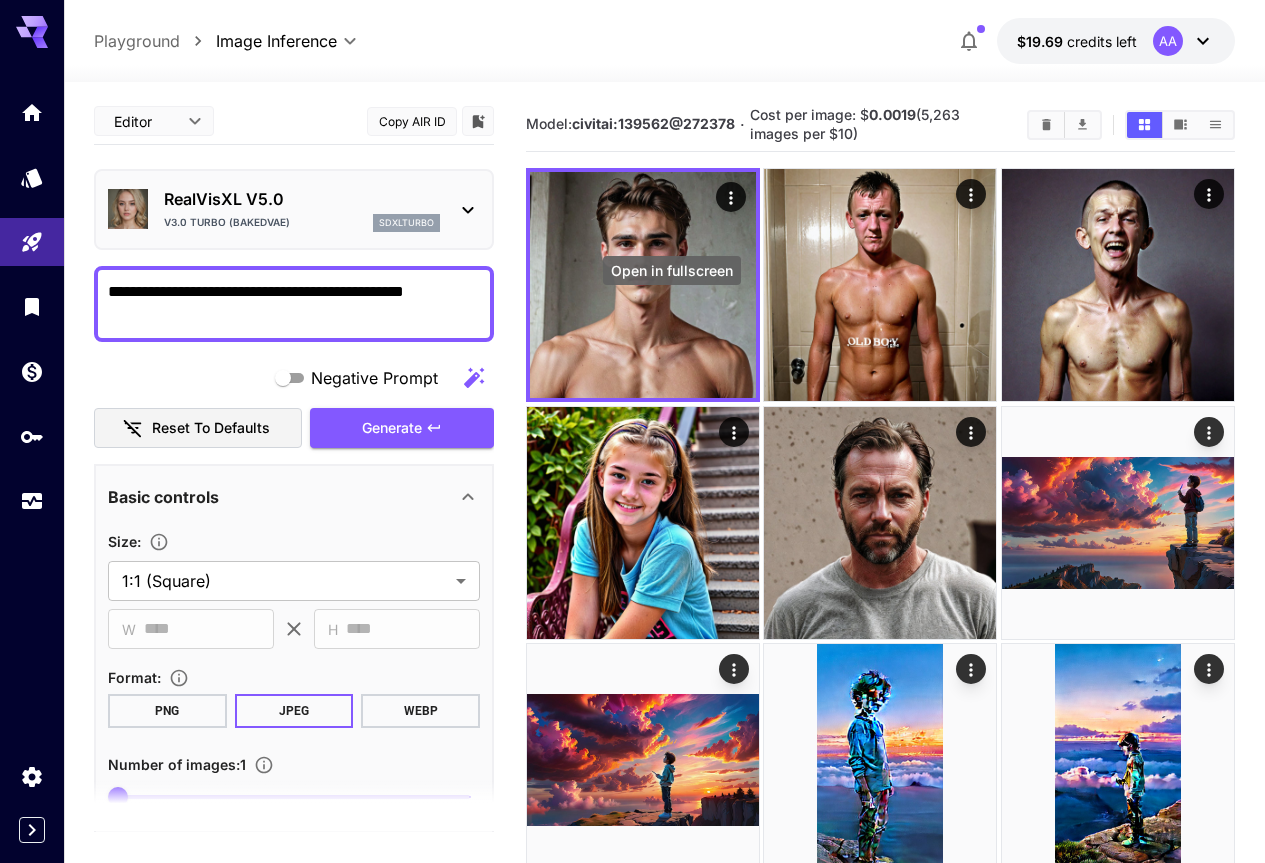 click on "Open in fullscreen" at bounding box center (672, 270) 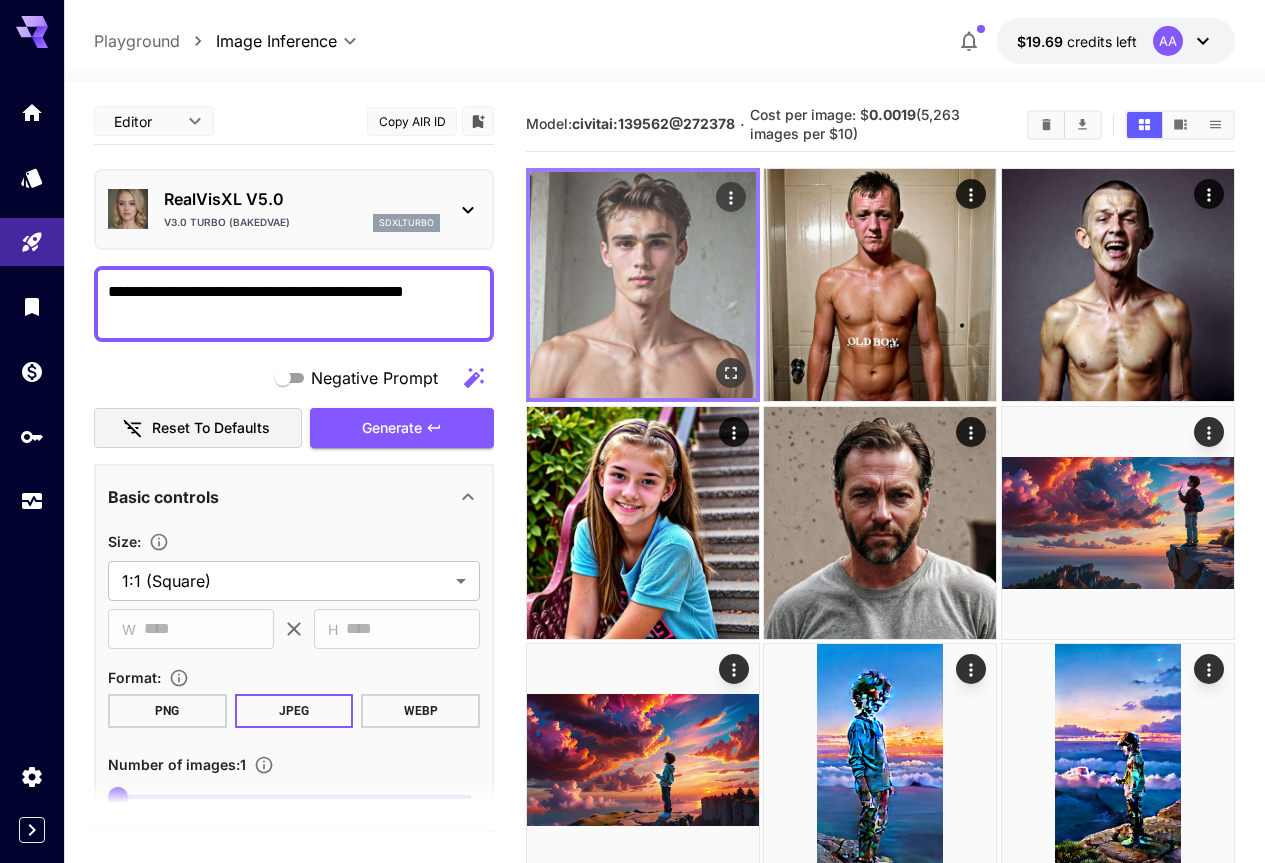 click at bounding box center [643, 285] 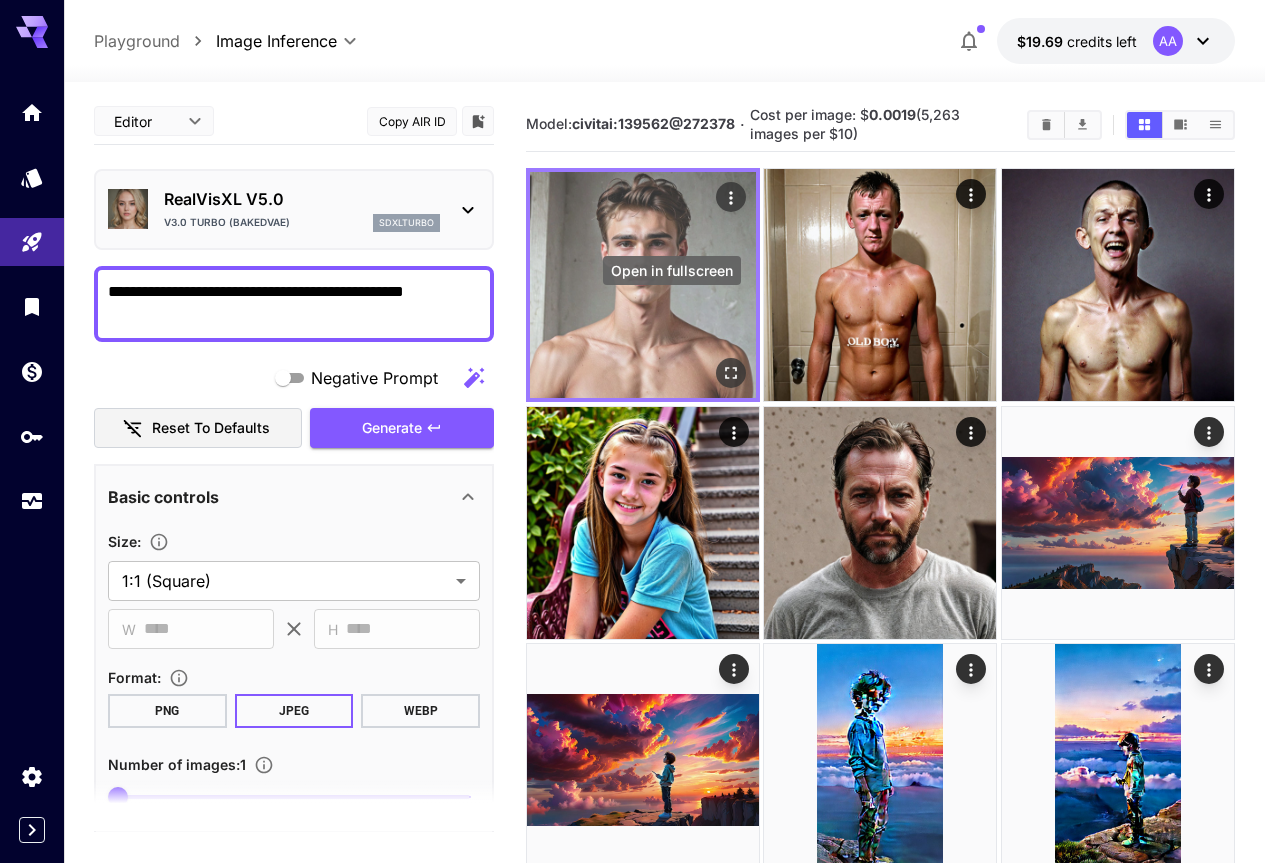 click 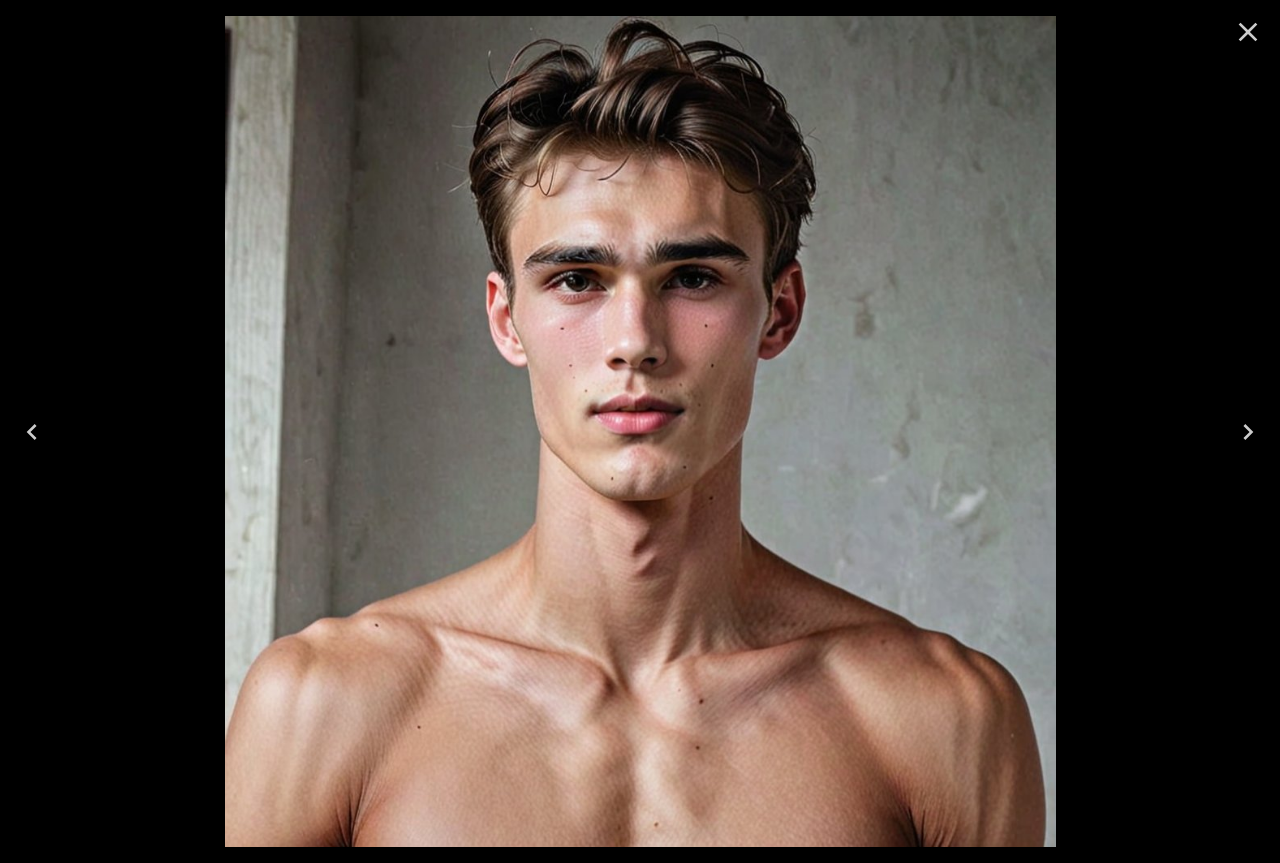 click 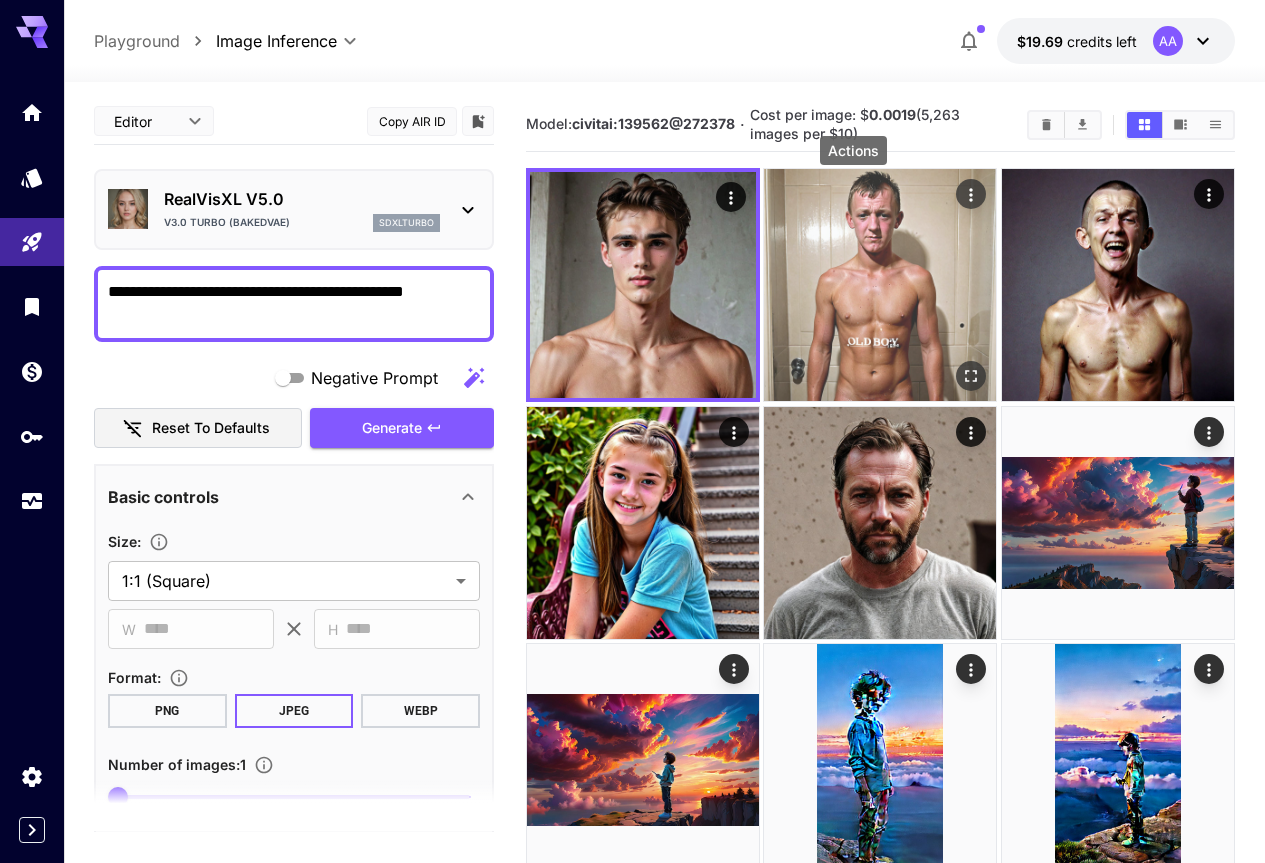 click 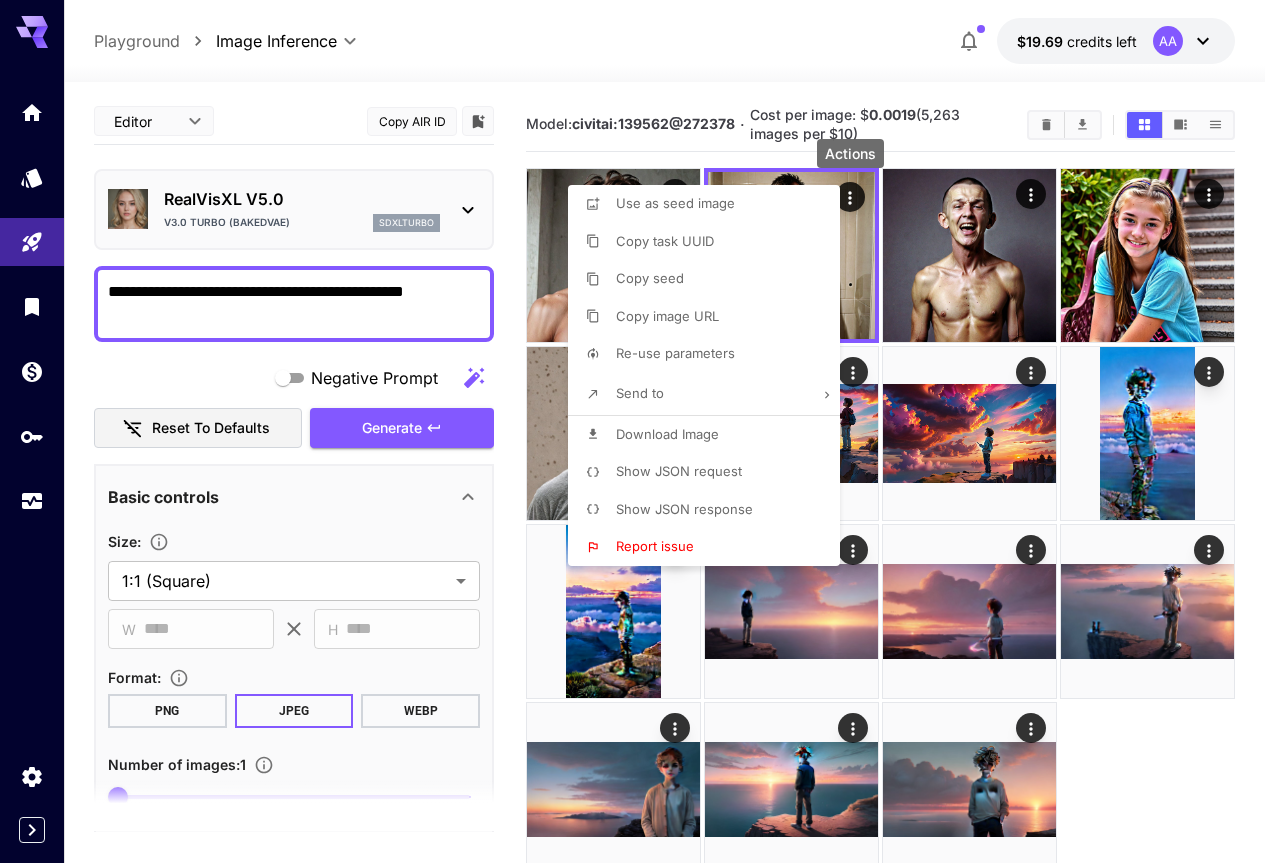 click at bounding box center [640, 431] 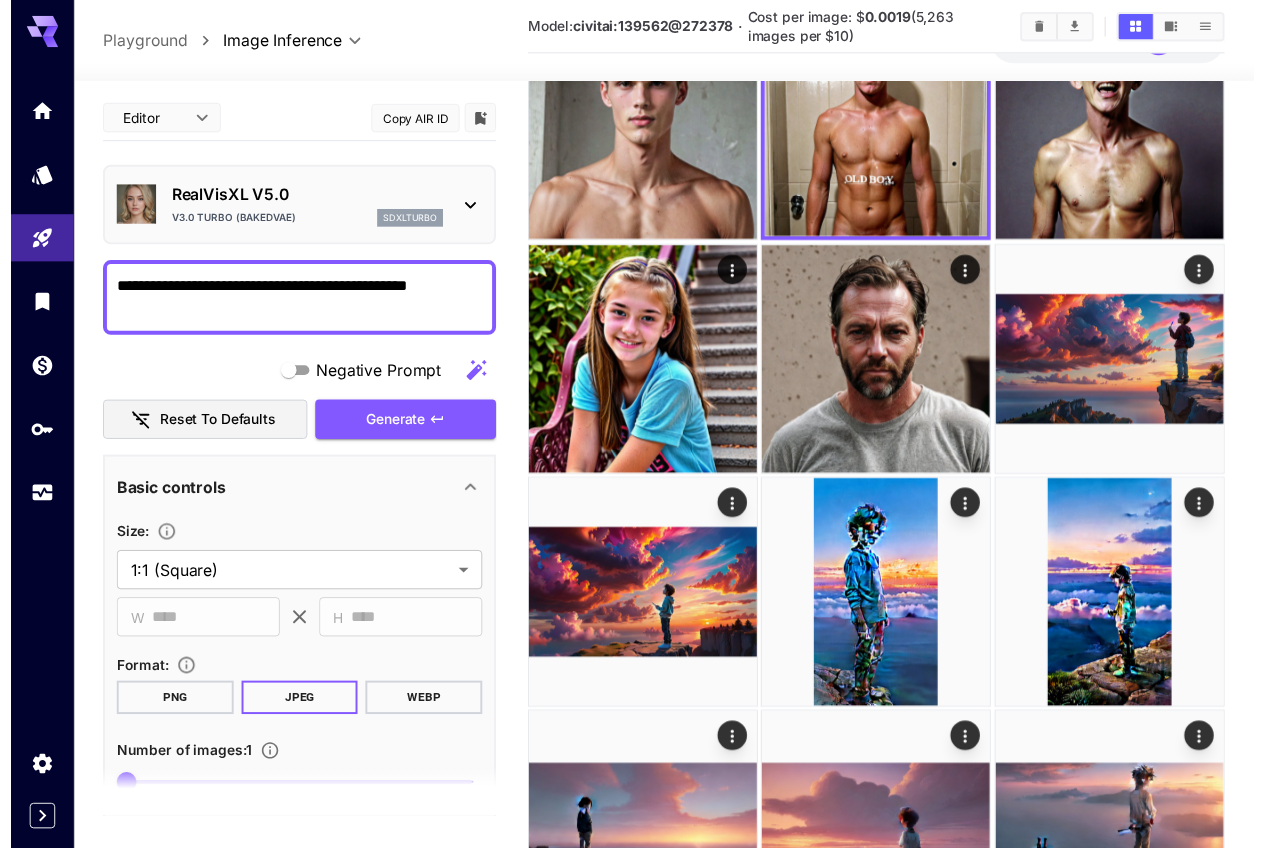 scroll, scrollTop: 0, scrollLeft: 0, axis: both 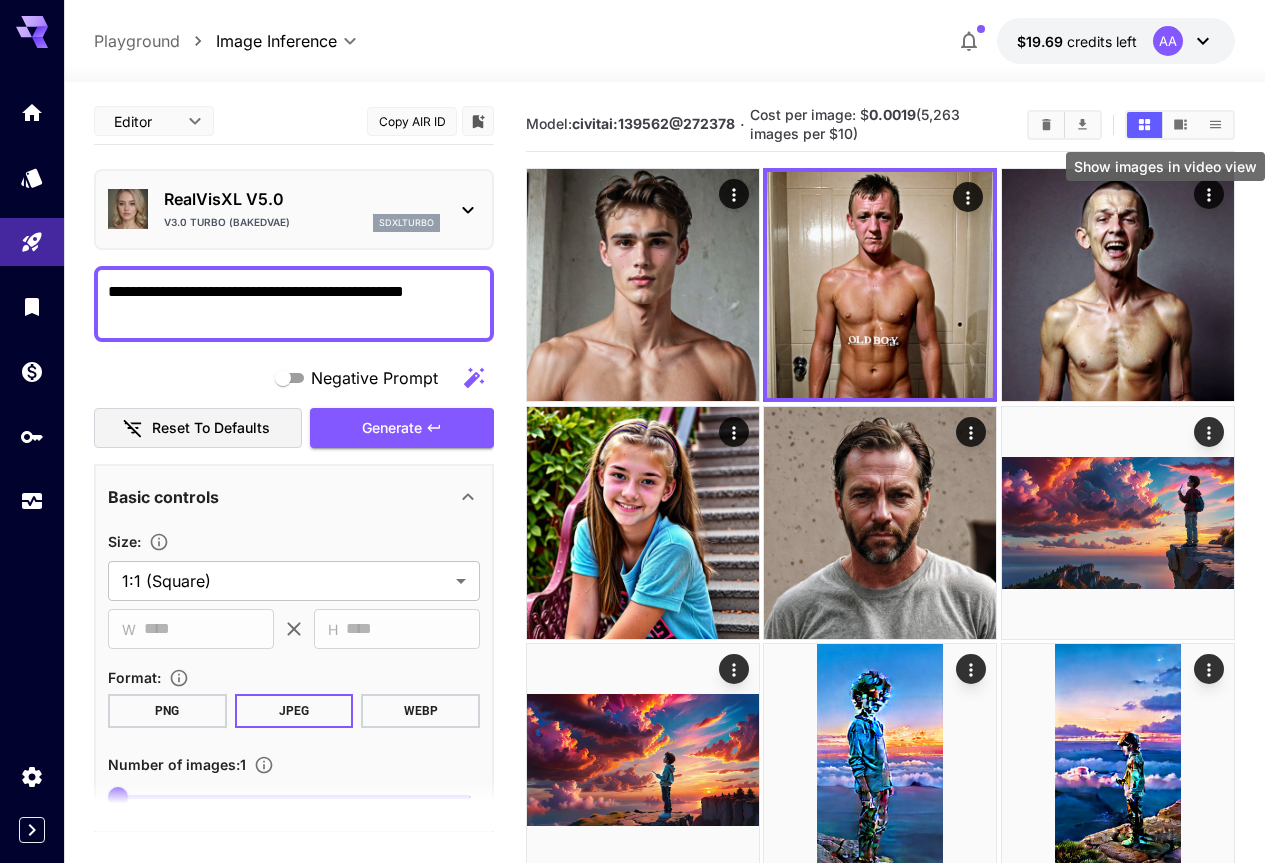 click 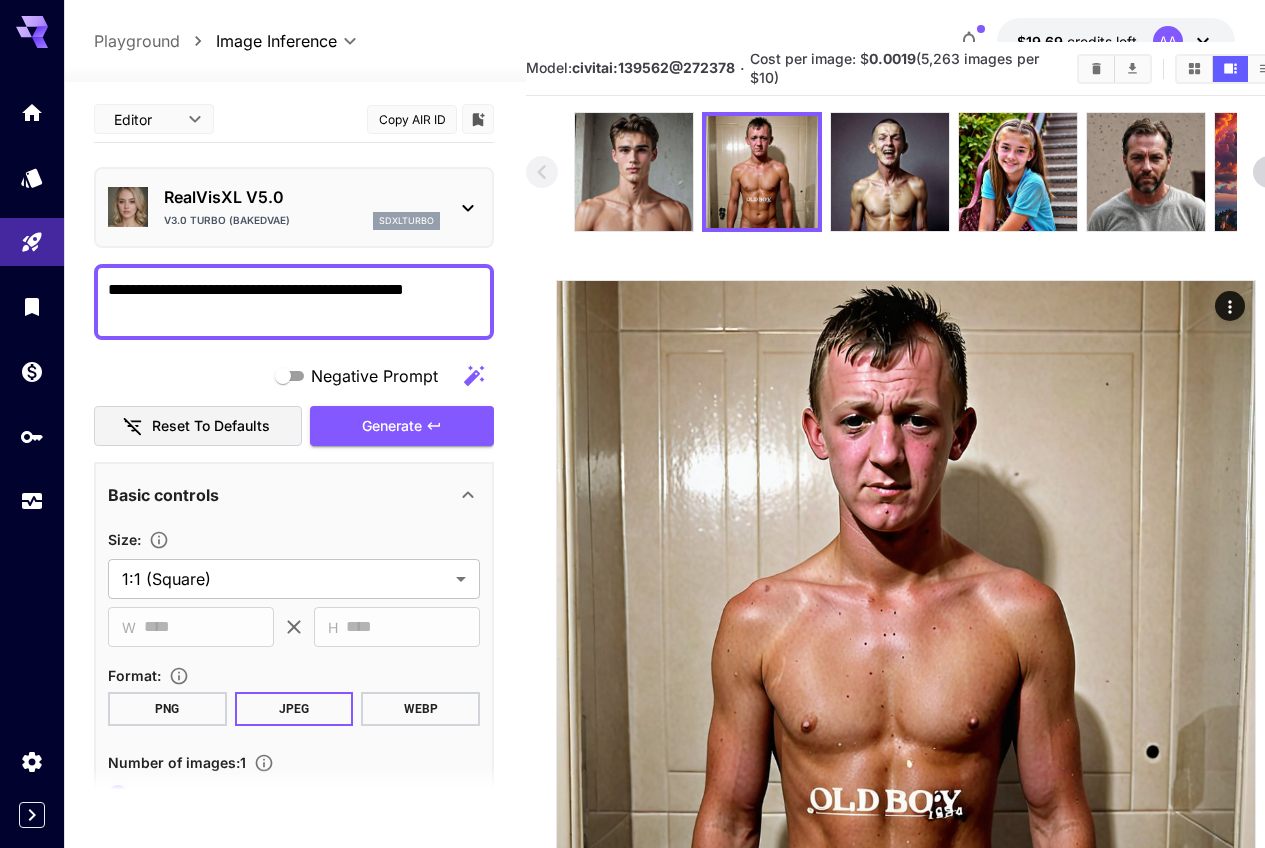 scroll, scrollTop: 48, scrollLeft: 0, axis: vertical 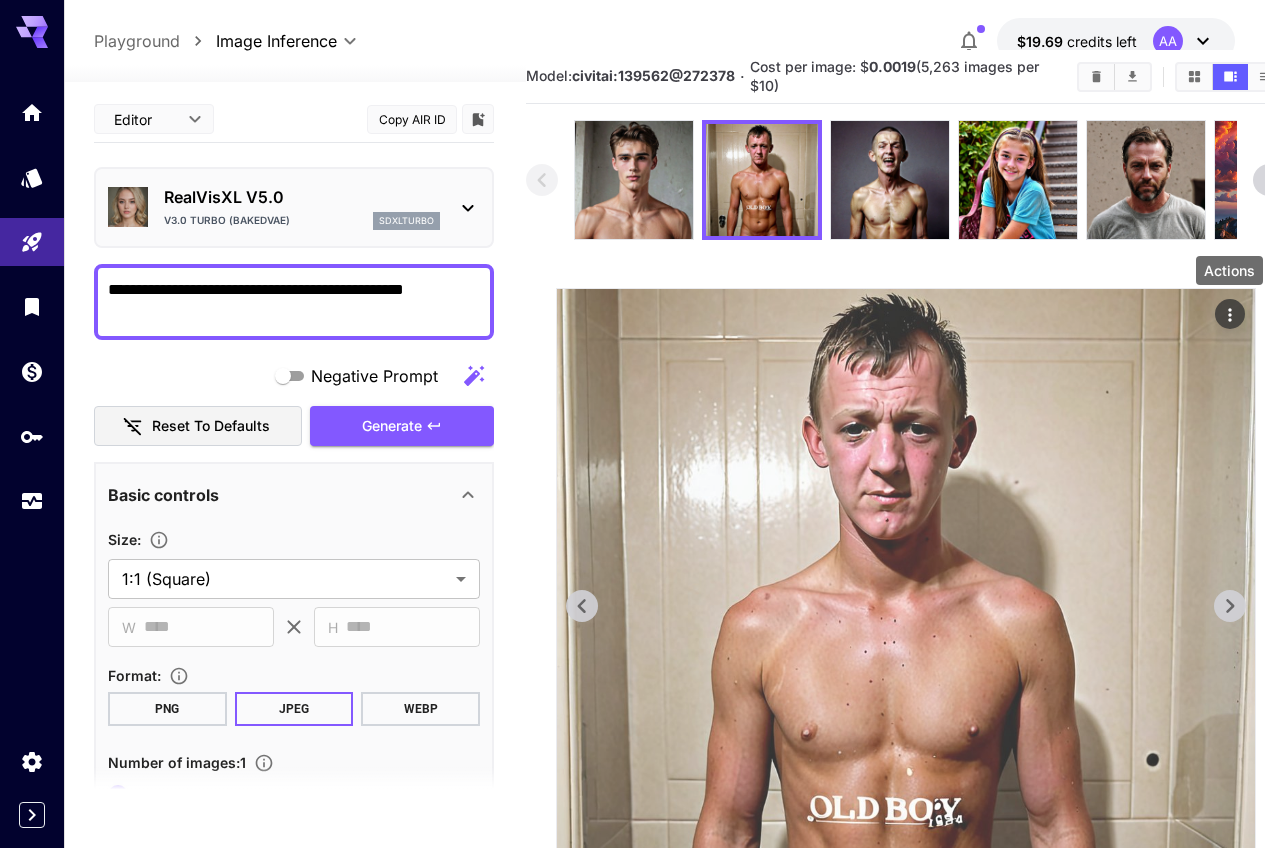 click 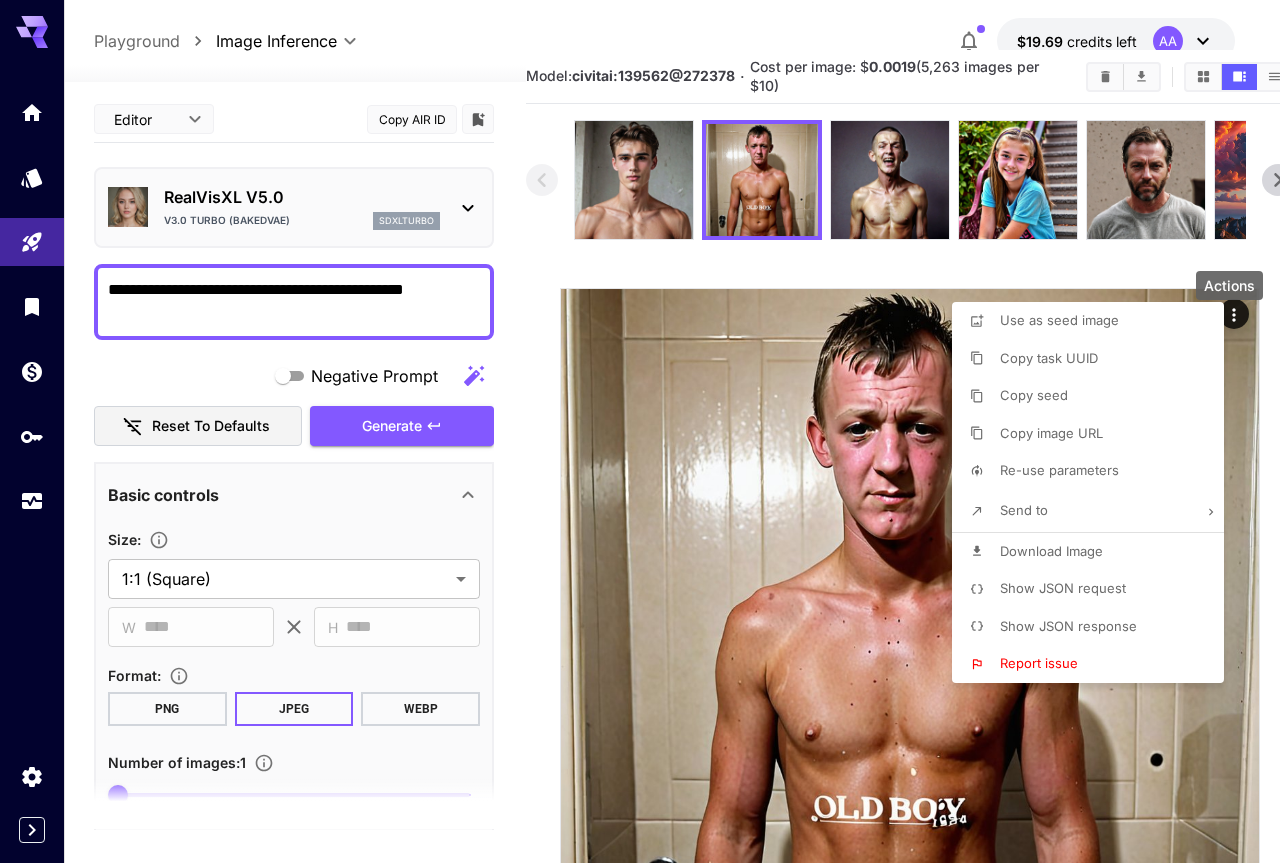 click at bounding box center (640, 431) 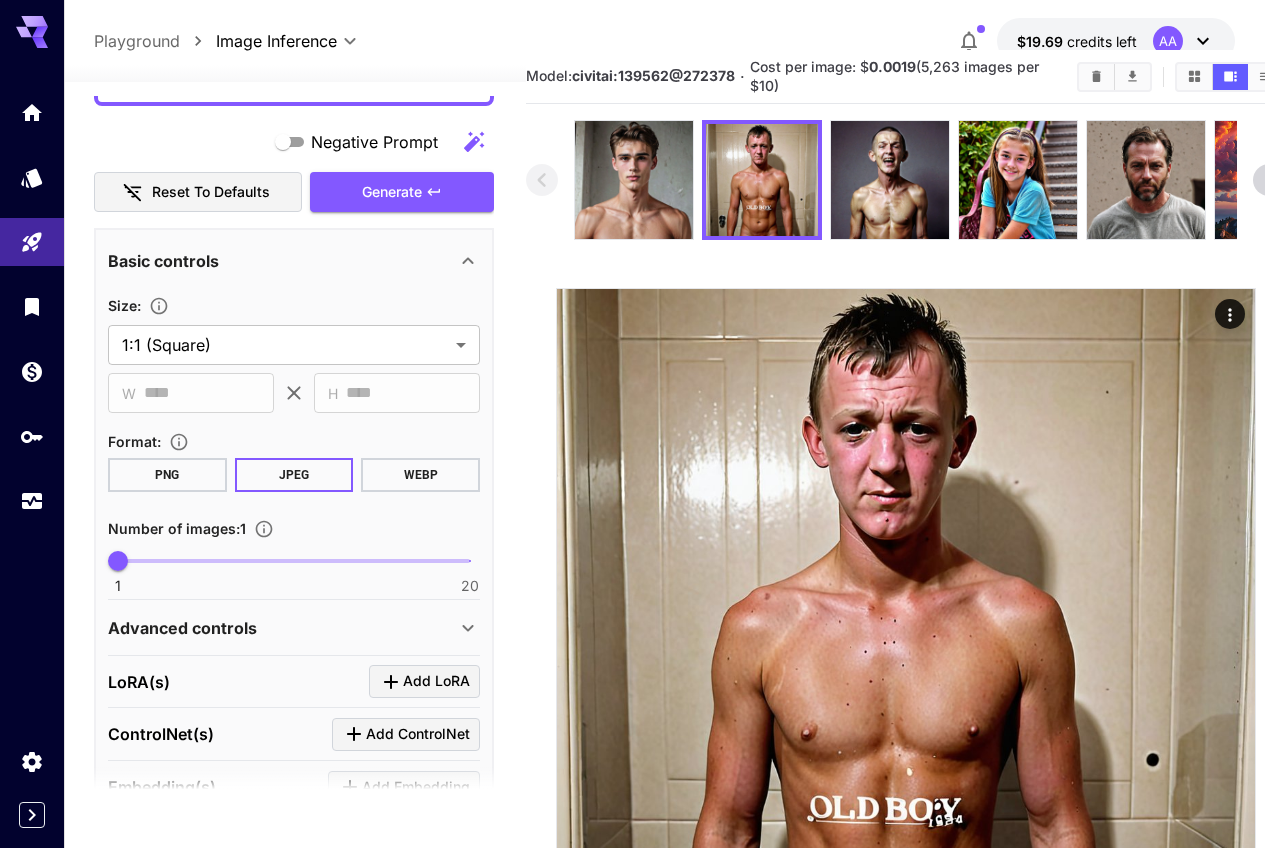 scroll, scrollTop: 432, scrollLeft: 0, axis: vertical 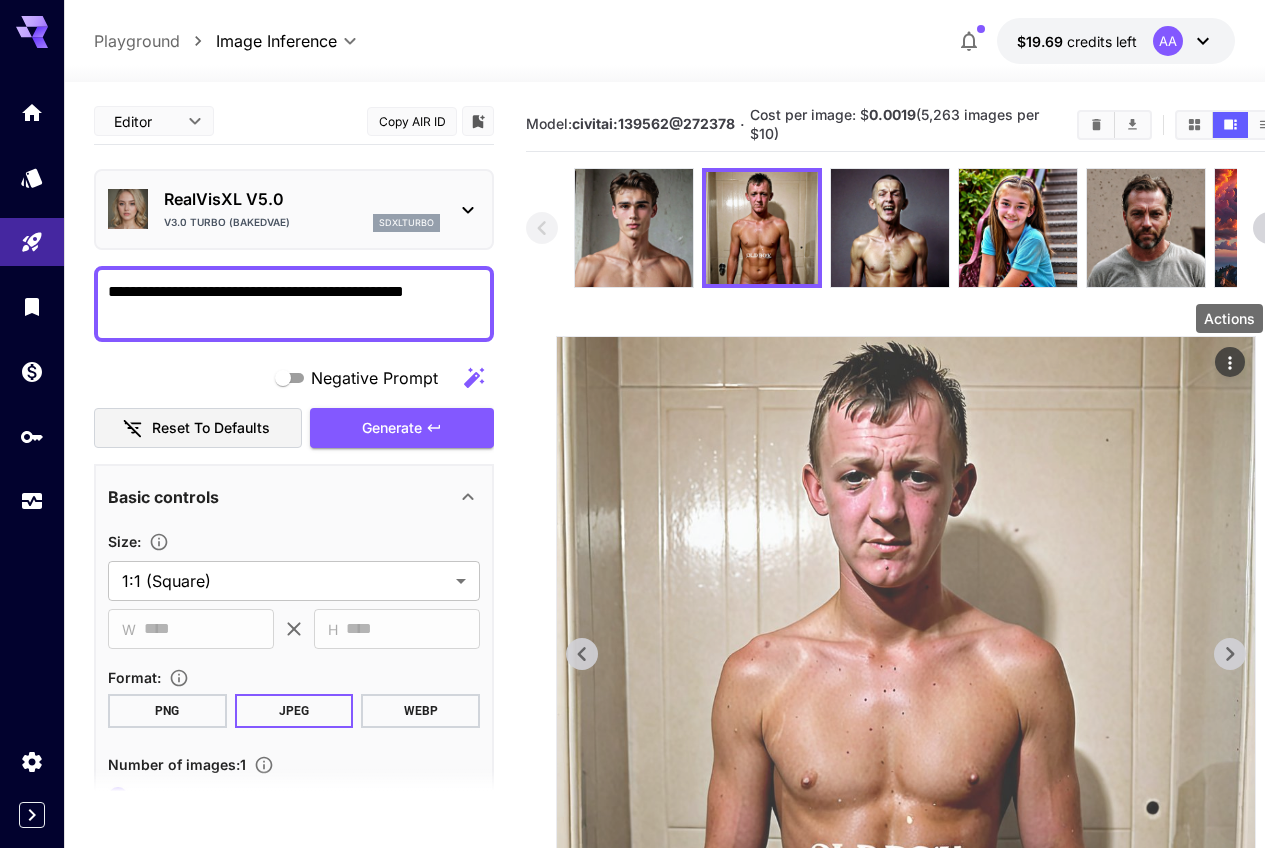 click at bounding box center (1230, 362) 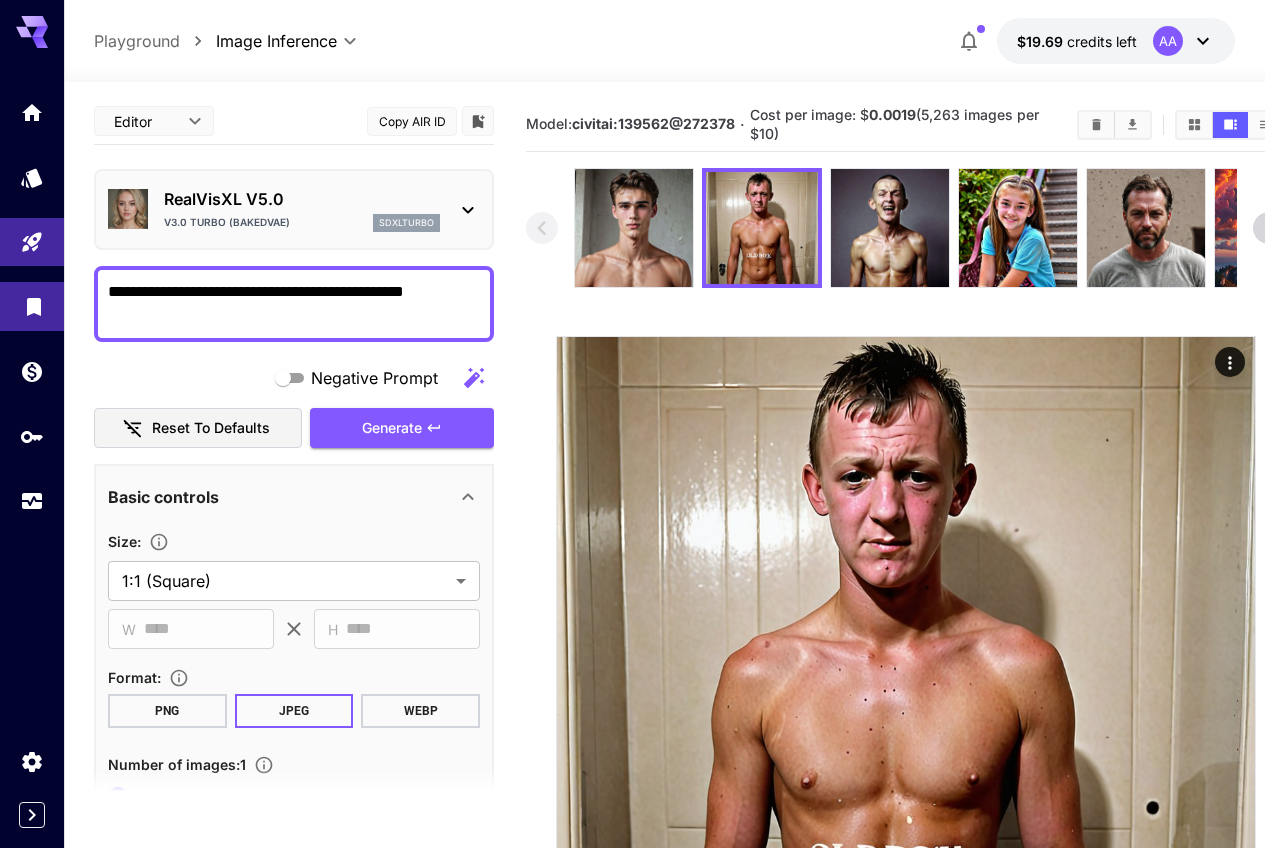 drag, startPoint x: 466, startPoint y: 300, endPoint x: 39, endPoint y: 288, distance: 427.16858 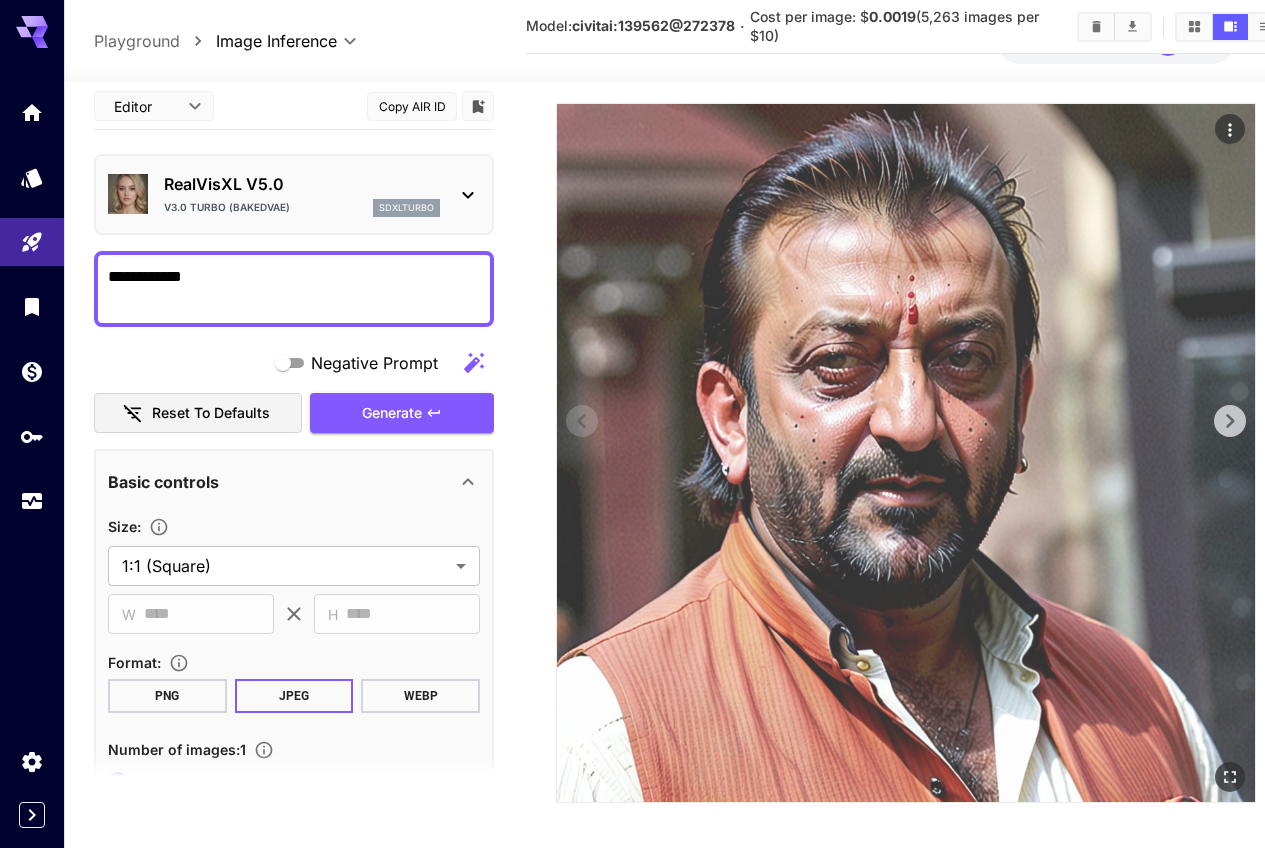 scroll, scrollTop: 248, scrollLeft: 0, axis: vertical 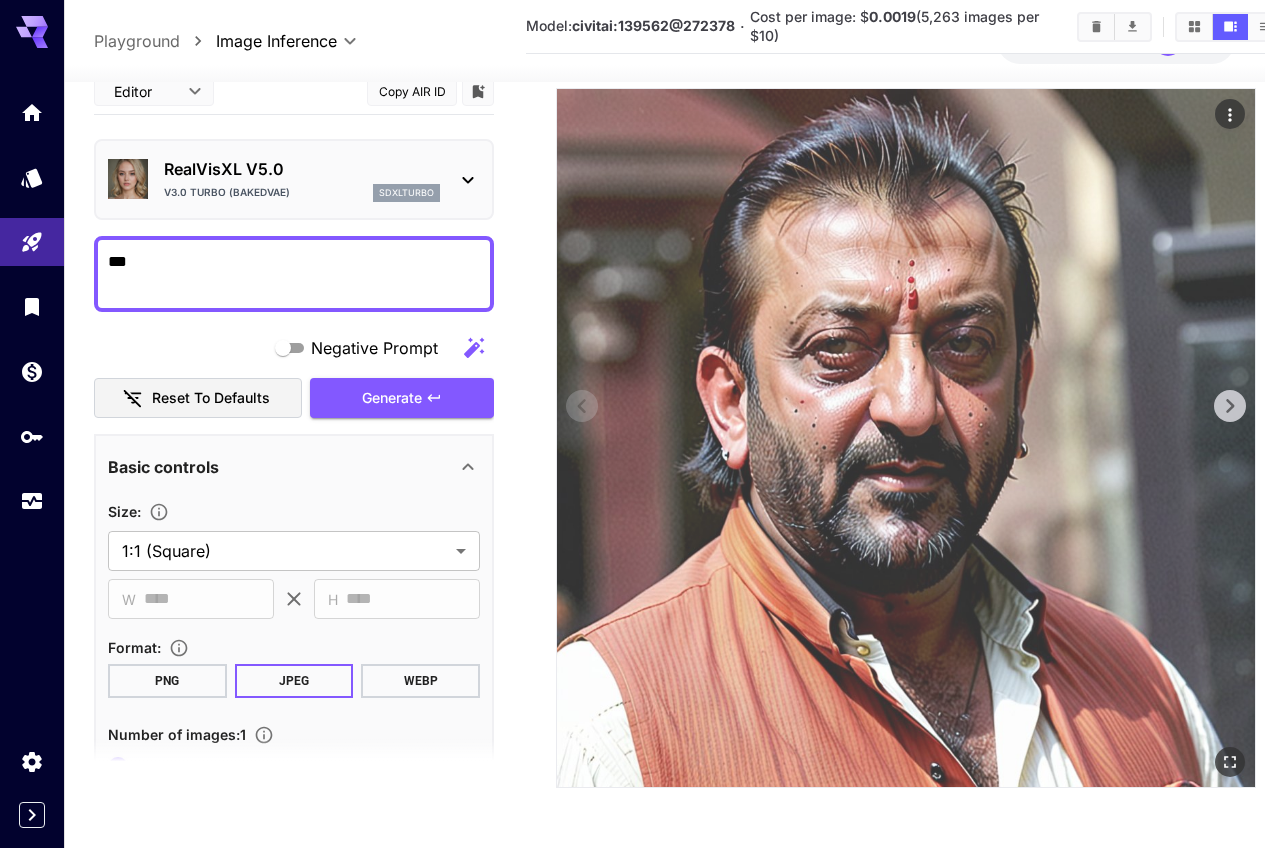 type on "*" 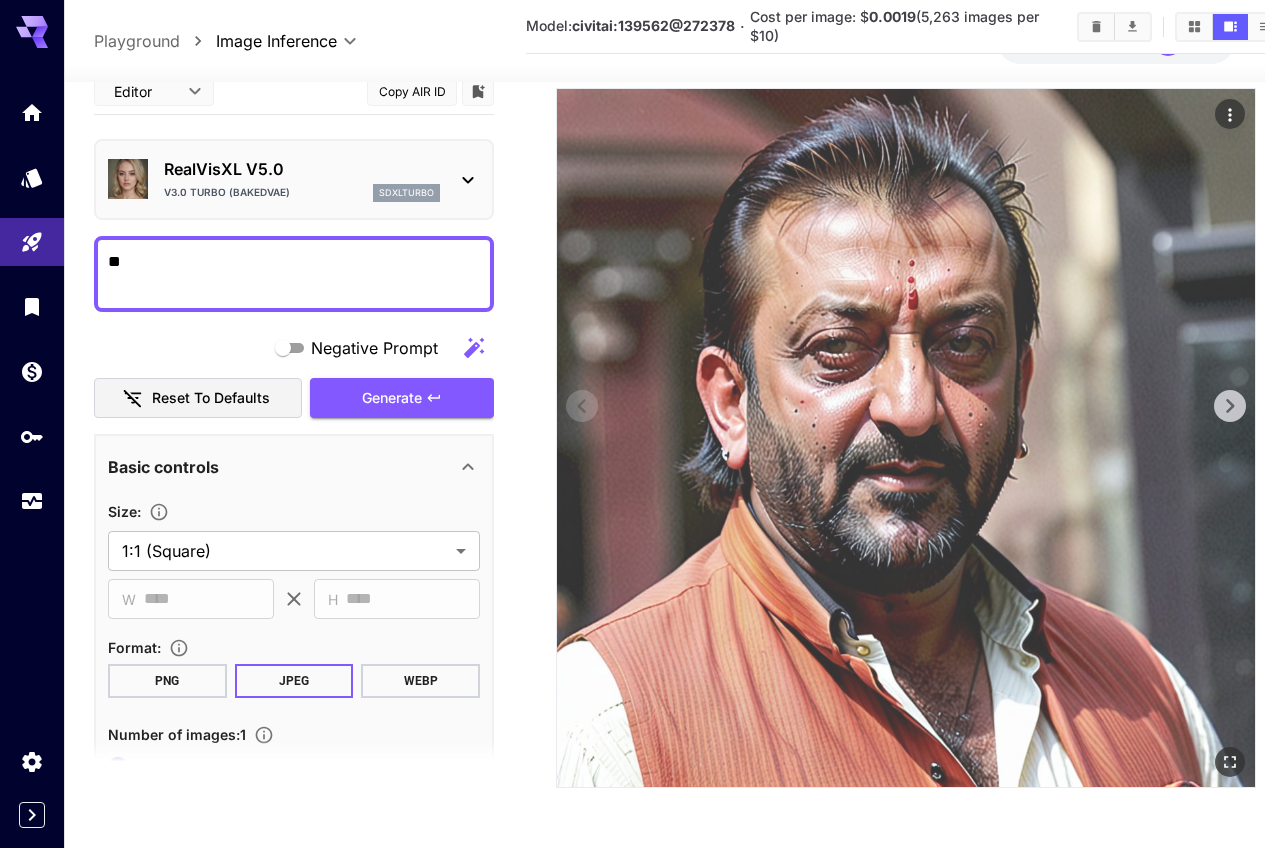 type 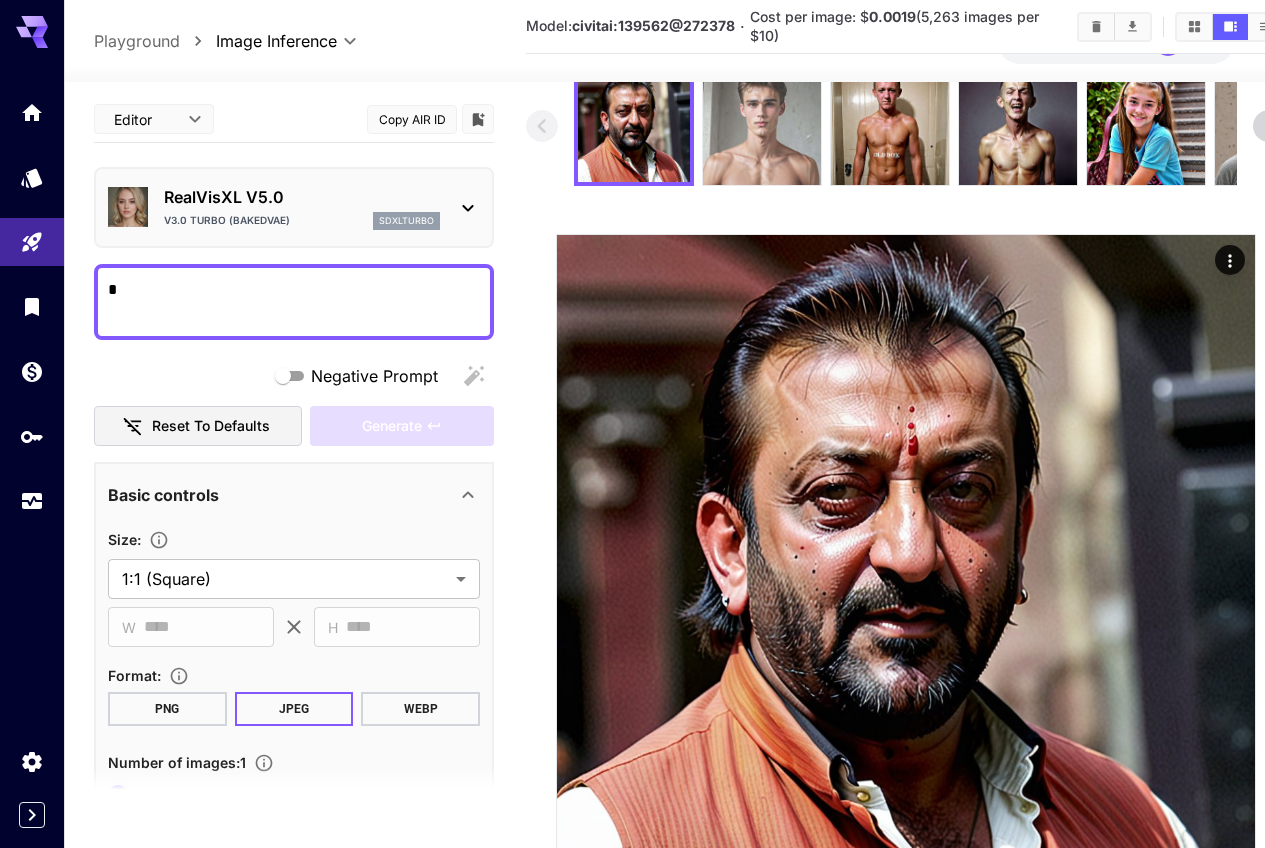 scroll, scrollTop: 0, scrollLeft: 0, axis: both 